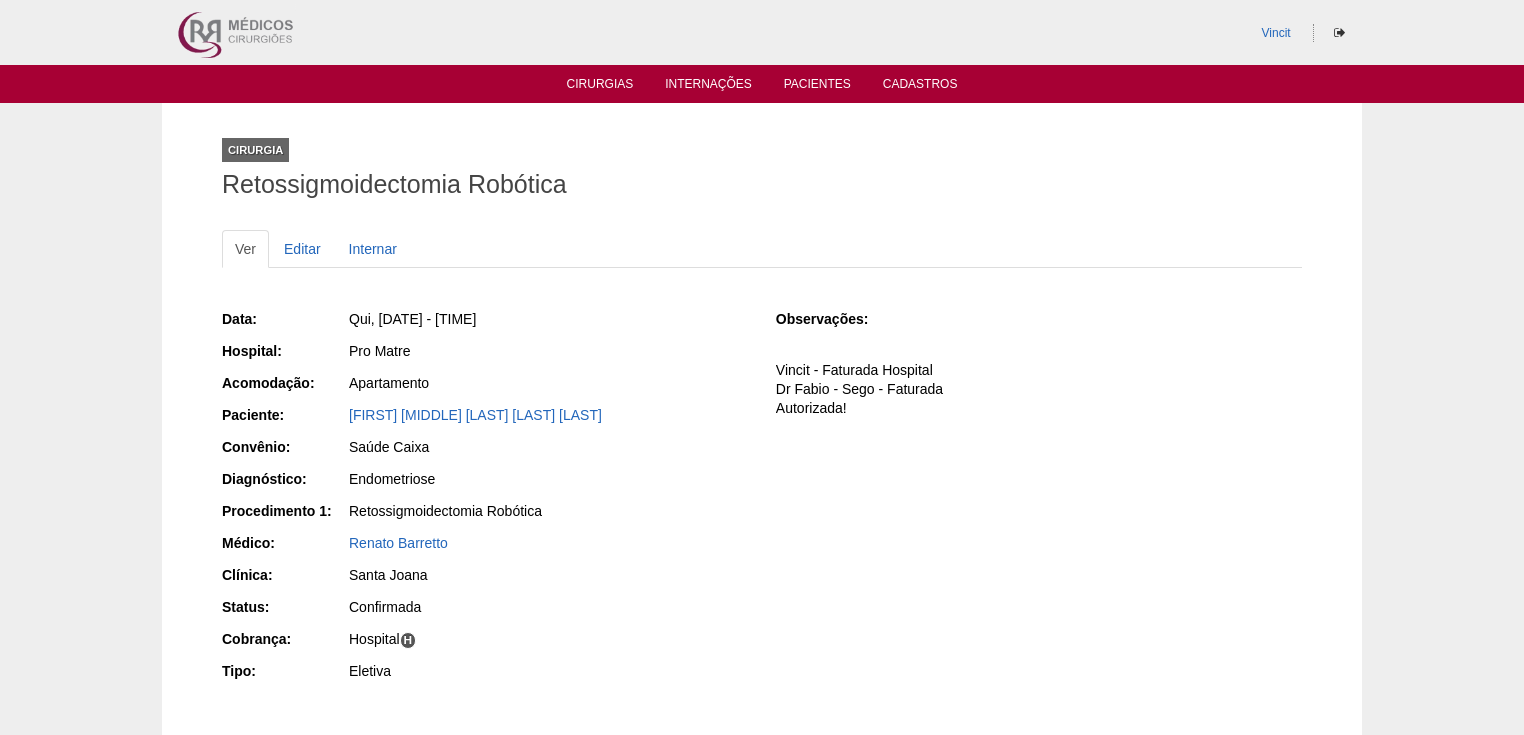 scroll, scrollTop: 0, scrollLeft: 0, axis: both 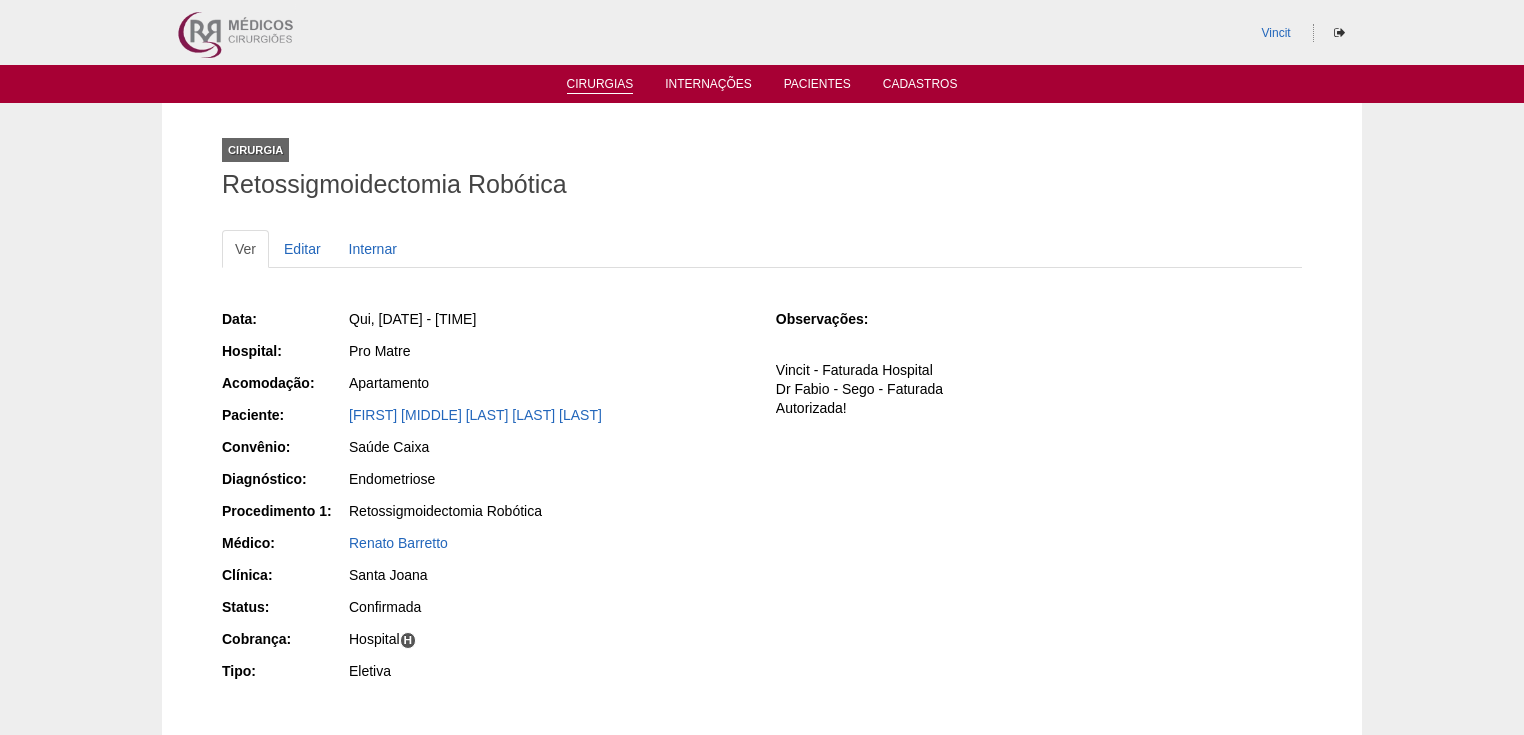 click on "Cirurgias" at bounding box center [600, 85] 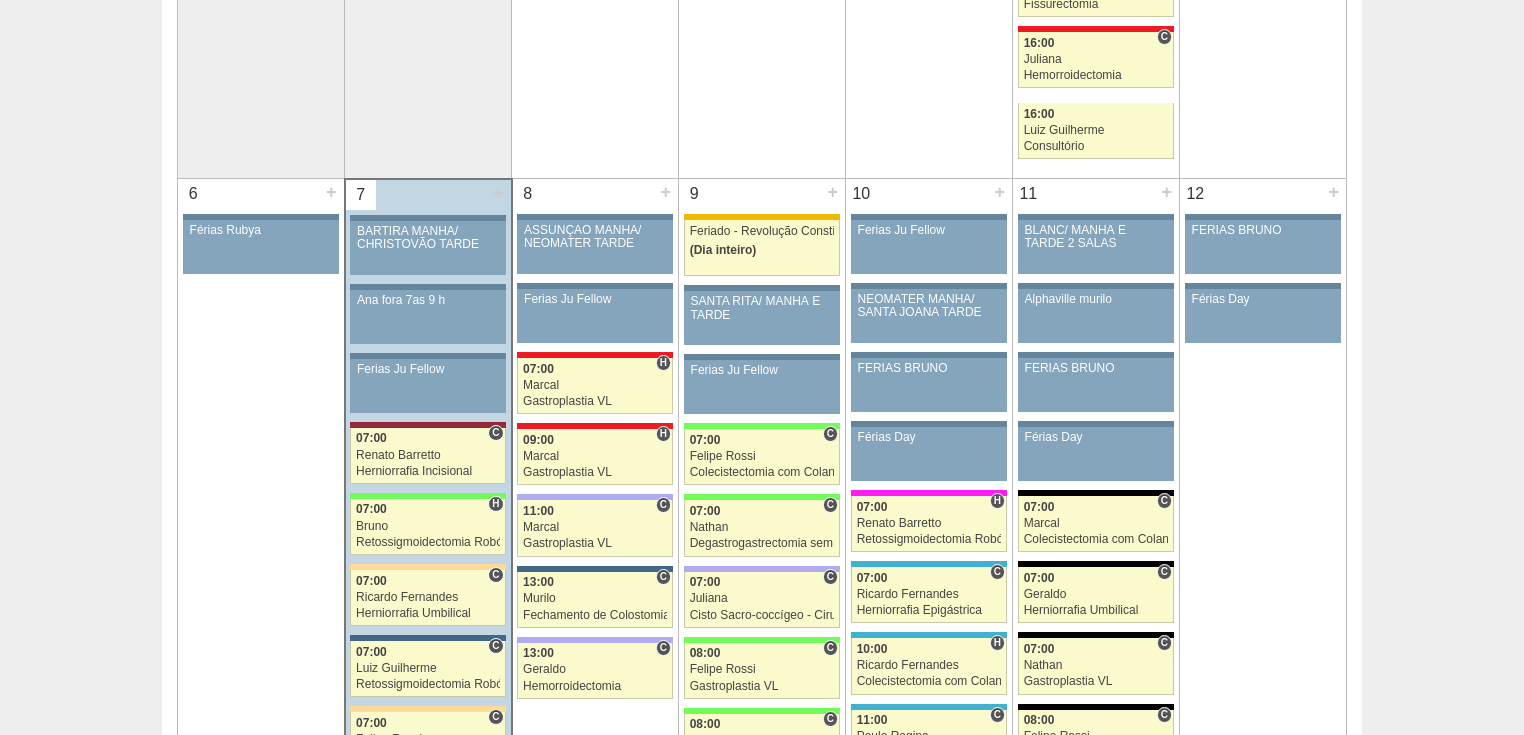 scroll, scrollTop: 1600, scrollLeft: 0, axis: vertical 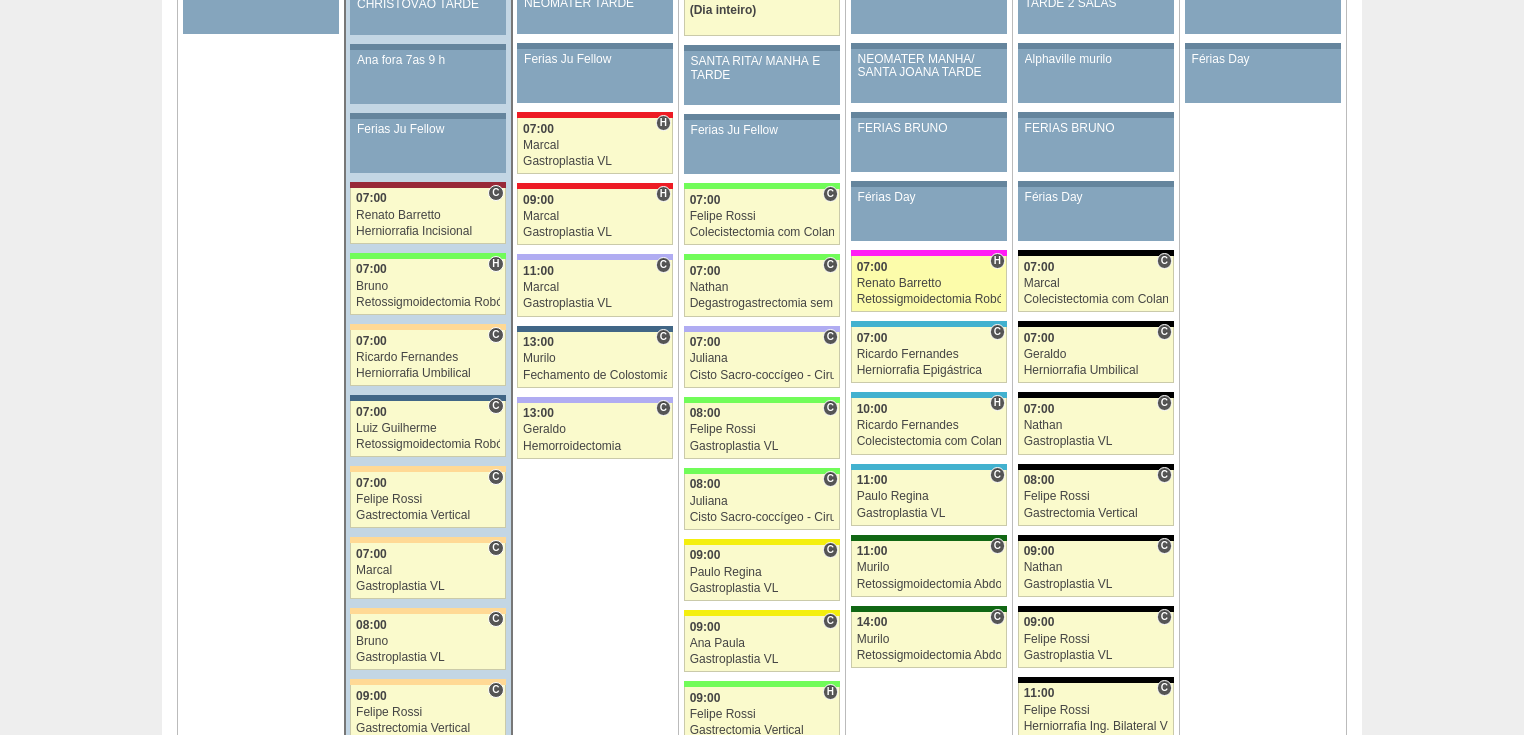 click on "Retossigmoidectomia Robótica" at bounding box center (929, 299) 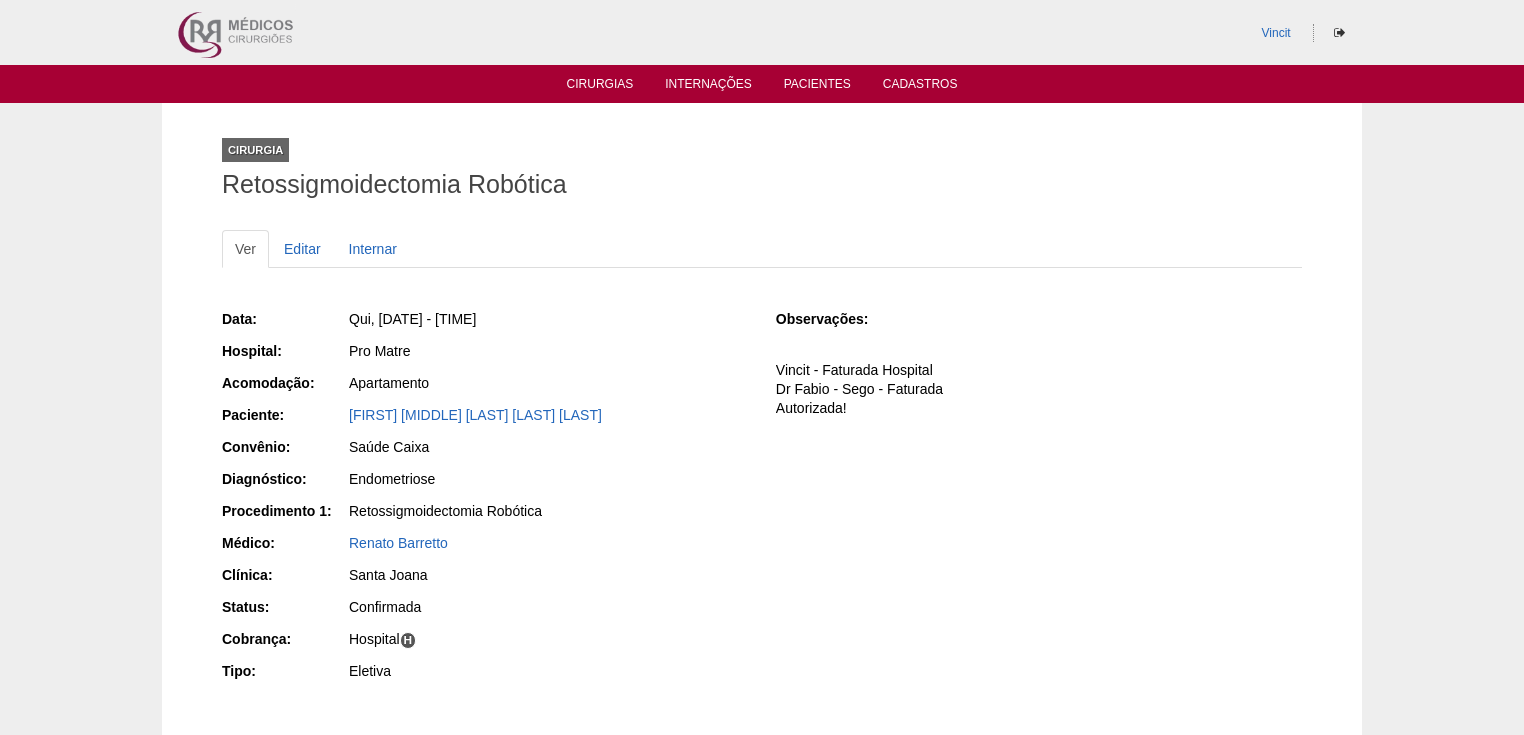 scroll, scrollTop: 0, scrollLeft: 0, axis: both 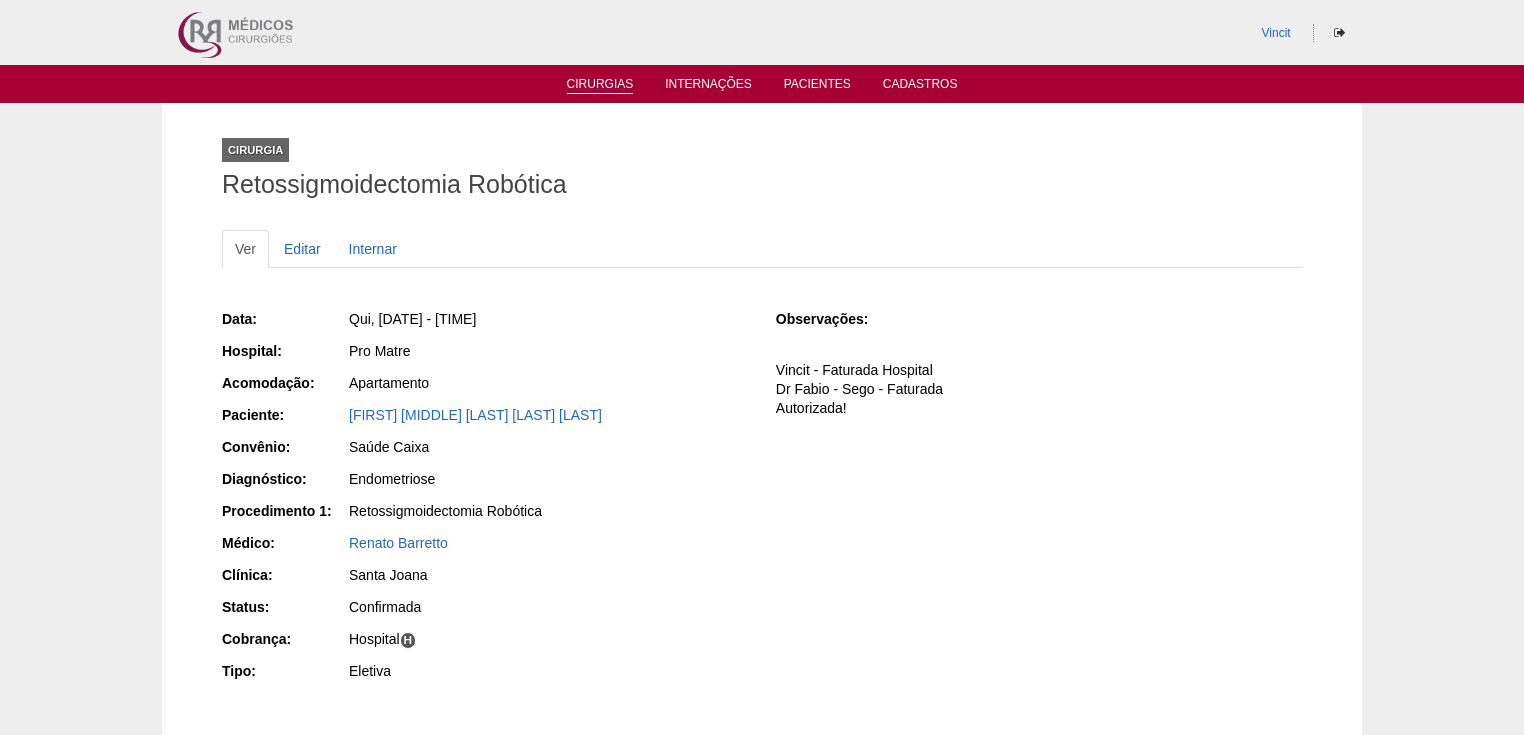 click on "Cirurgias" at bounding box center (600, 85) 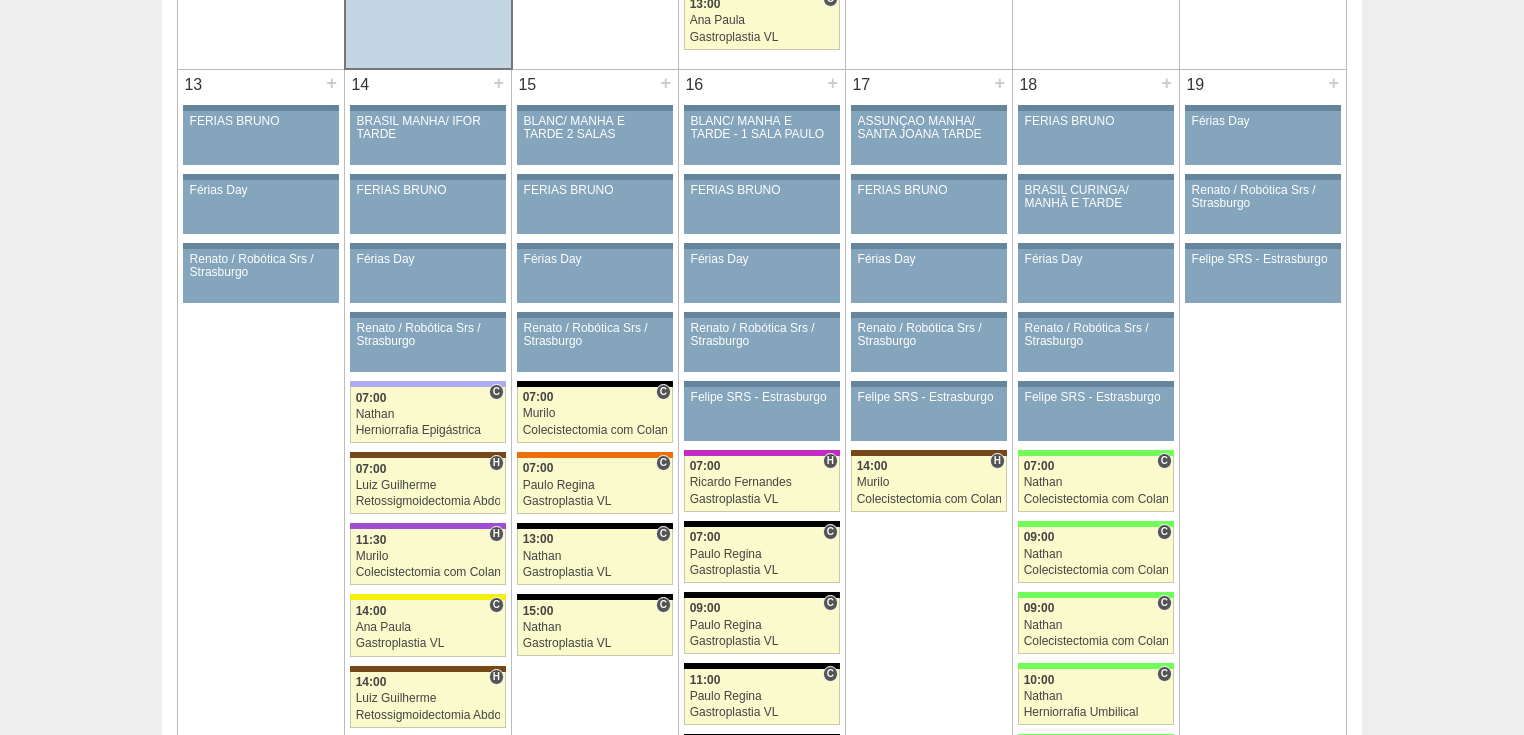 scroll, scrollTop: 2640, scrollLeft: 0, axis: vertical 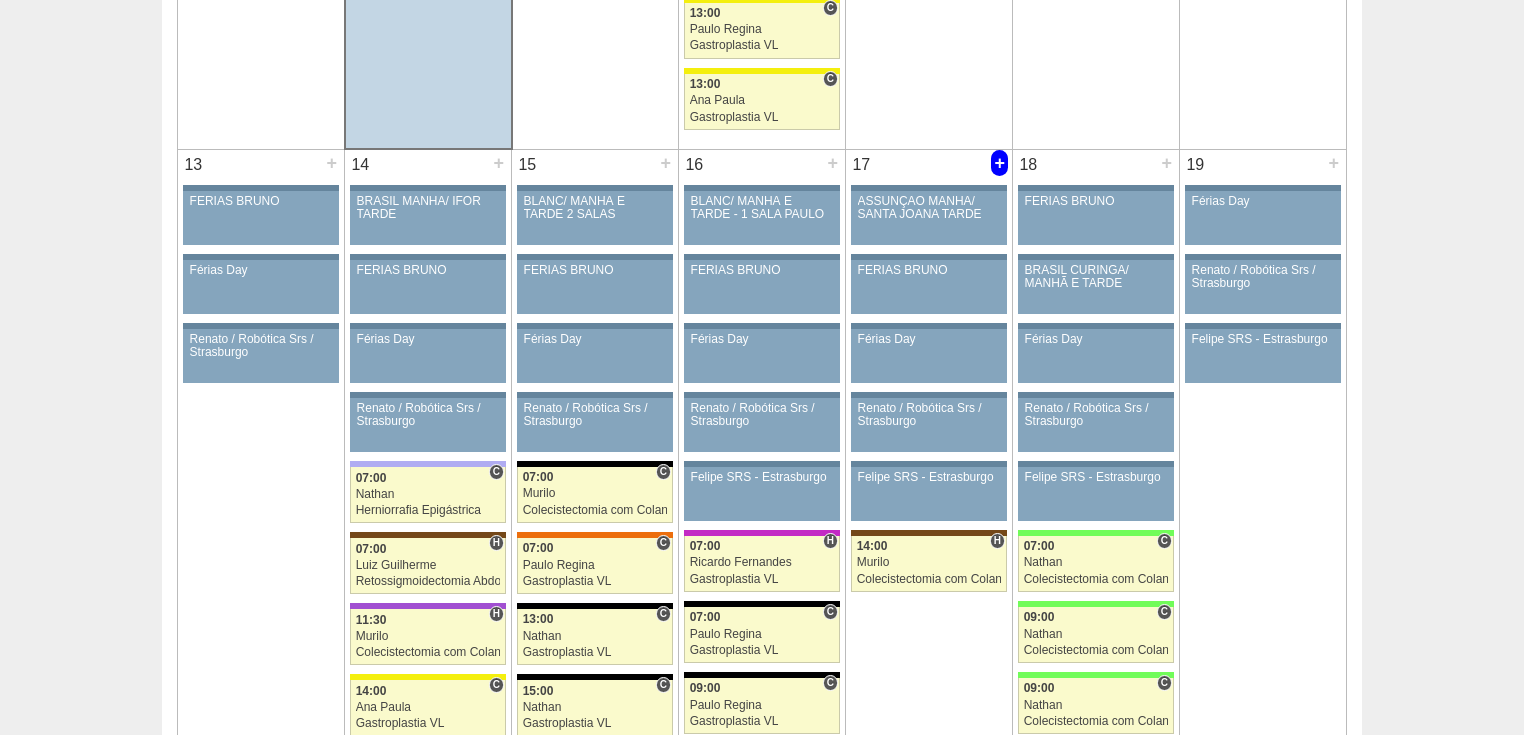 click on "+" at bounding box center (999, 163) 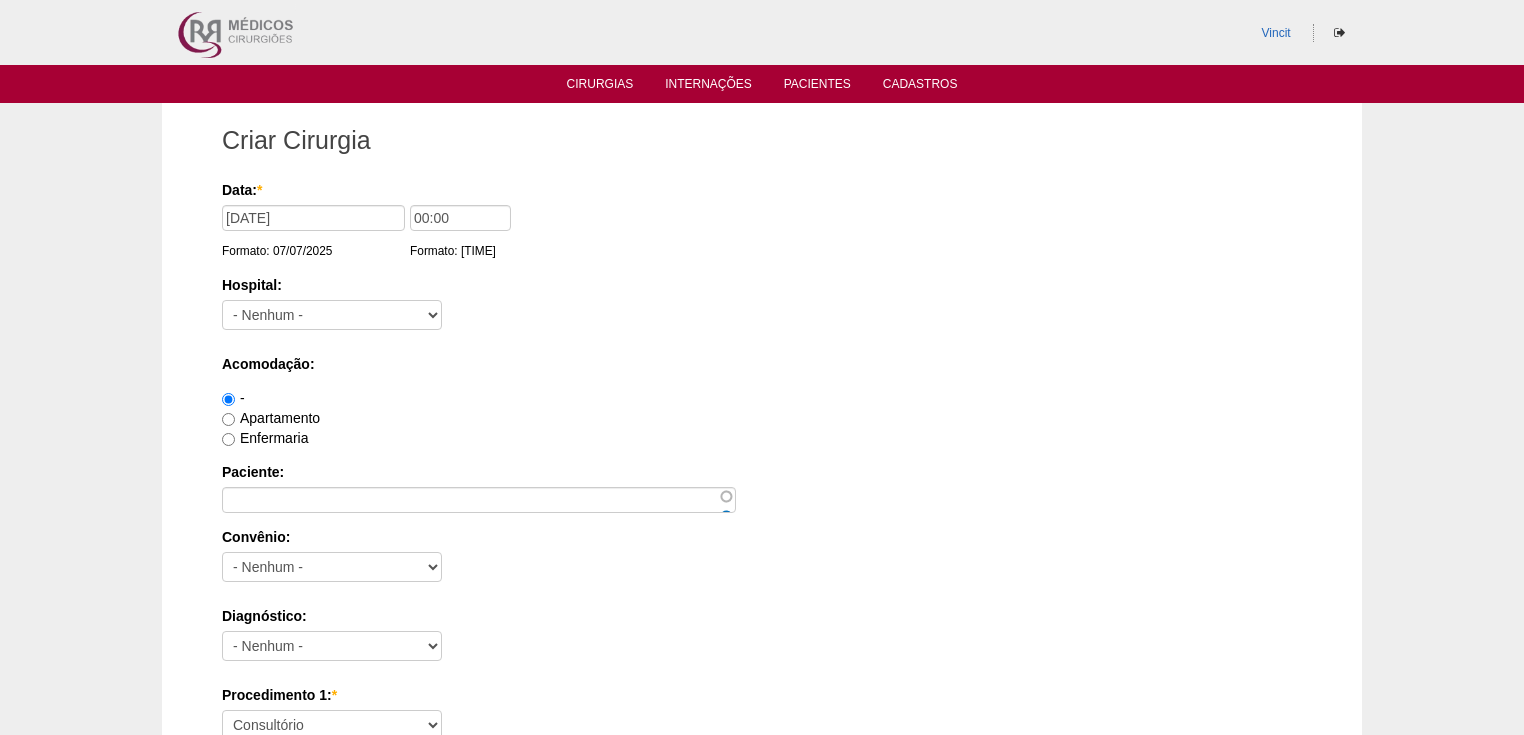 scroll, scrollTop: 0, scrollLeft: 0, axis: both 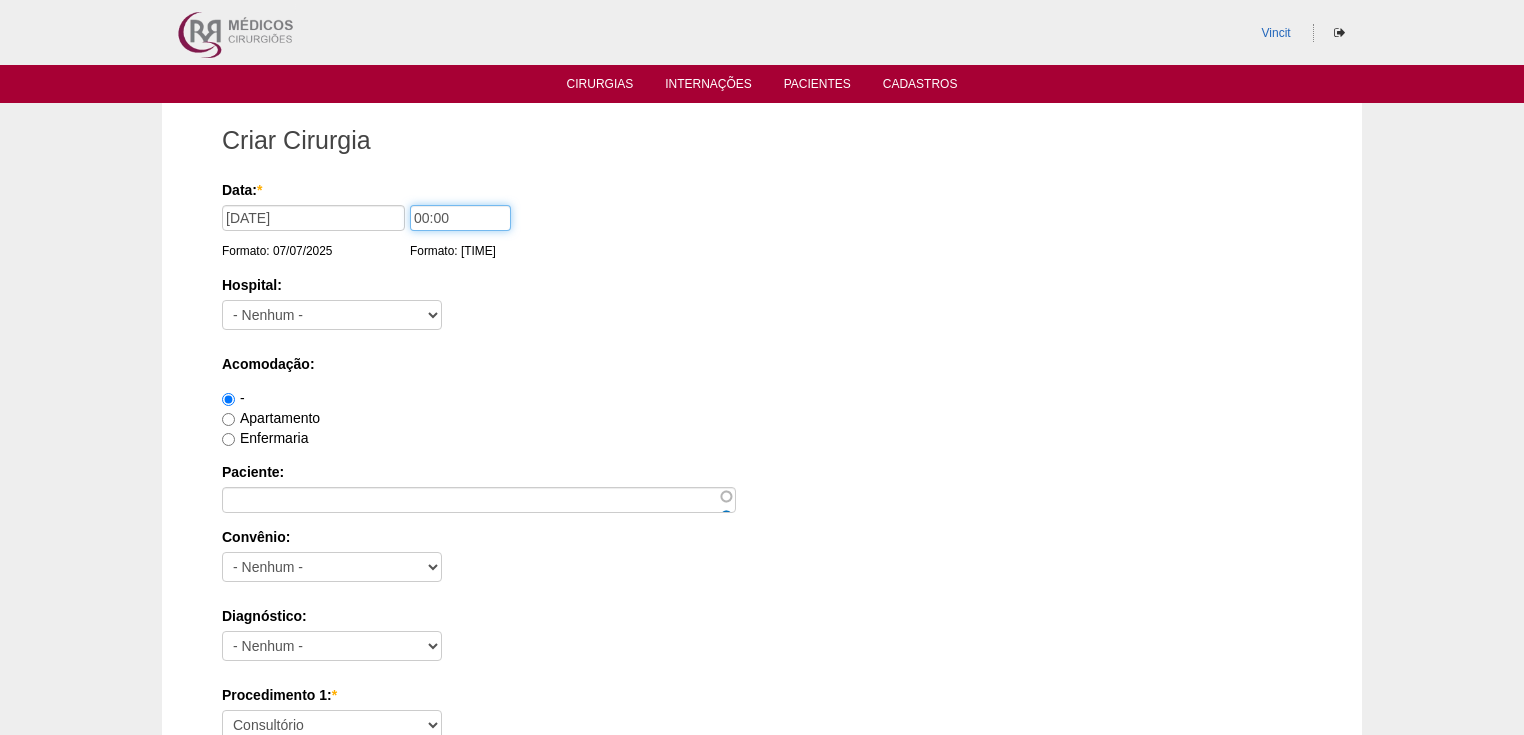 click on "00:00" at bounding box center [460, 218] 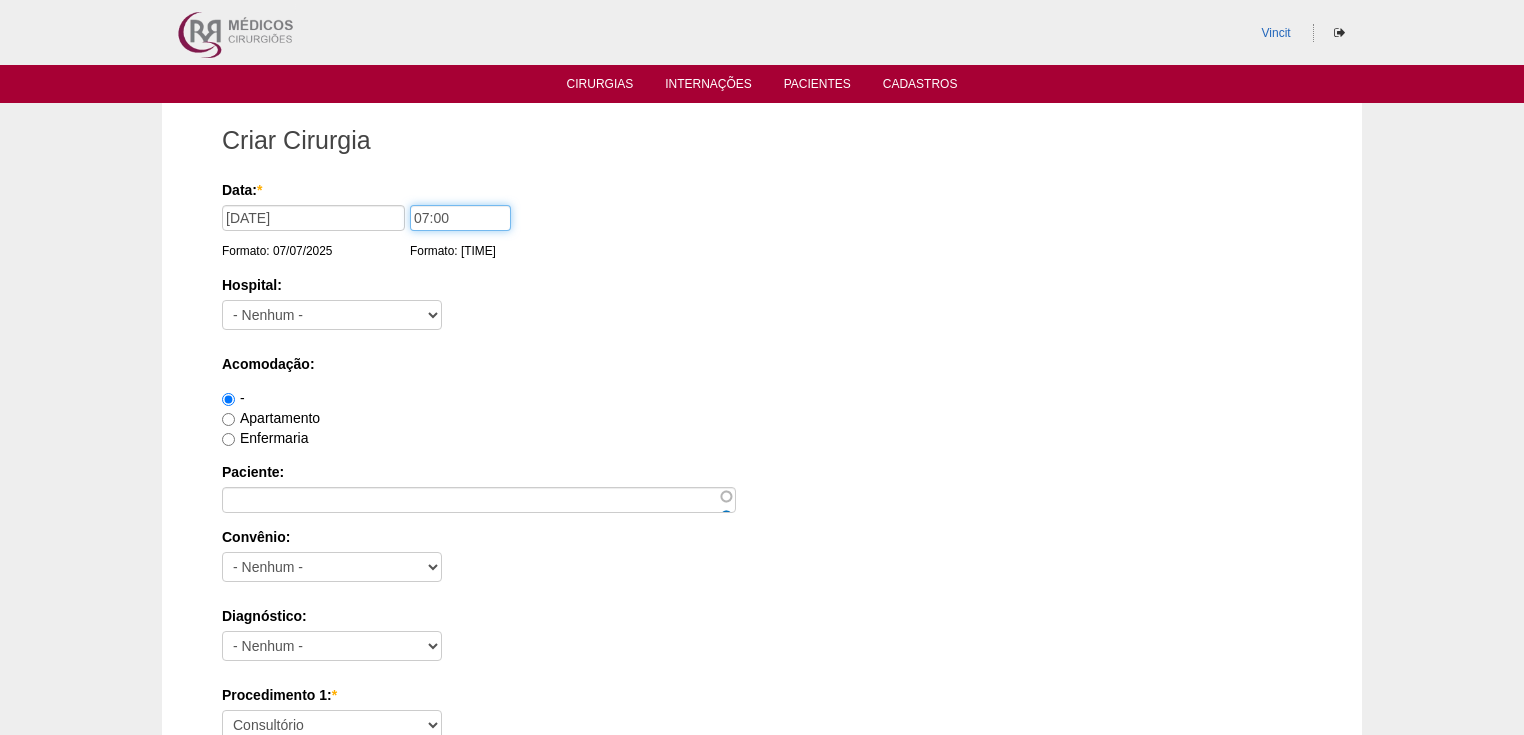 type on "07:00" 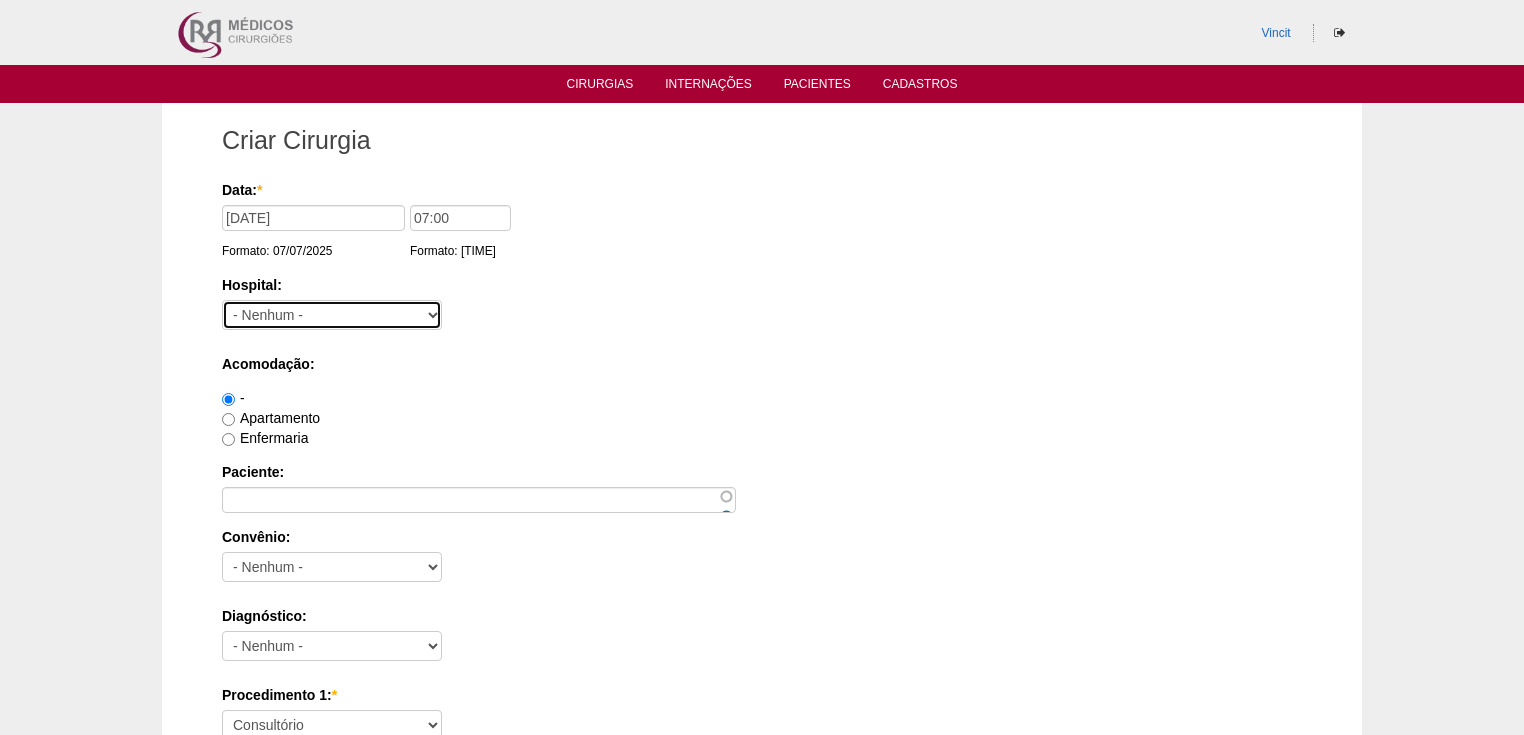 click on "- Nenhum - 9 de Julho Albert Einstein Alvorada América Assunção Bartira Beneficência Portuguesa SCS Blanc BP Mirante BP Paulista BR SURGERY Brasil Christóvão da Gama Cruz Azul Edmundo Vasconcelos Hospital São Camilo Hospital São Luiz Anália Franco IFOR Intermédica ABC Leforte Maria Braido Moriah Neomater Oswaldo Cruz Paulista Oswaldo Cruz Vergueiro Paulistano Pro Matre Samaritano Santa Catarina Santa Helena Santa Joana Santa Maria Santa Paula Santa Rita São Bernardo São Luiz - Itaim São Luiz - Jabaquara São Luiz - Morumbi São Luiz - SCS Sepaco Sírio Libanês Vila Mariana Day Hospital Vila Nova Star Villa Lobos Vital Vitória" at bounding box center [332, 315] 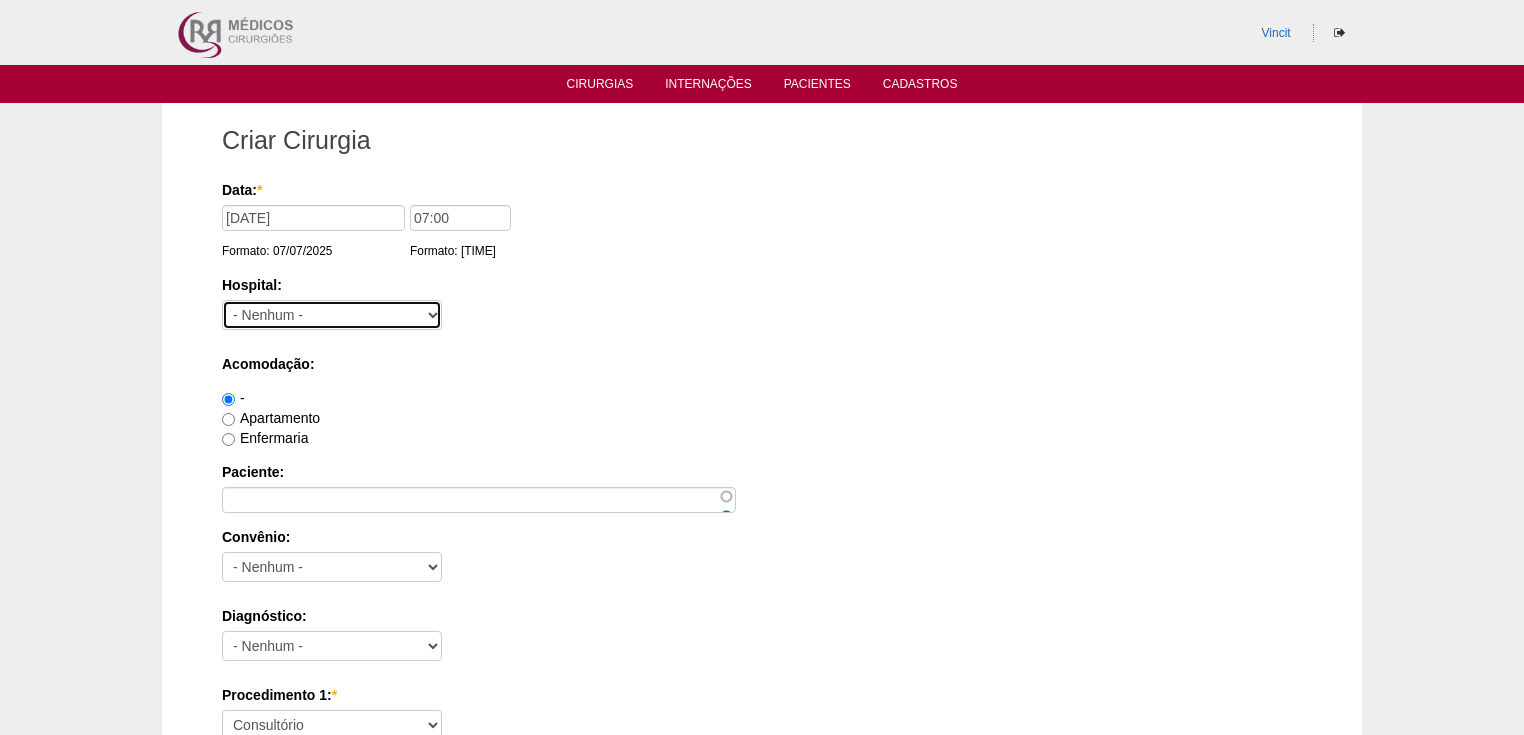 select on "30" 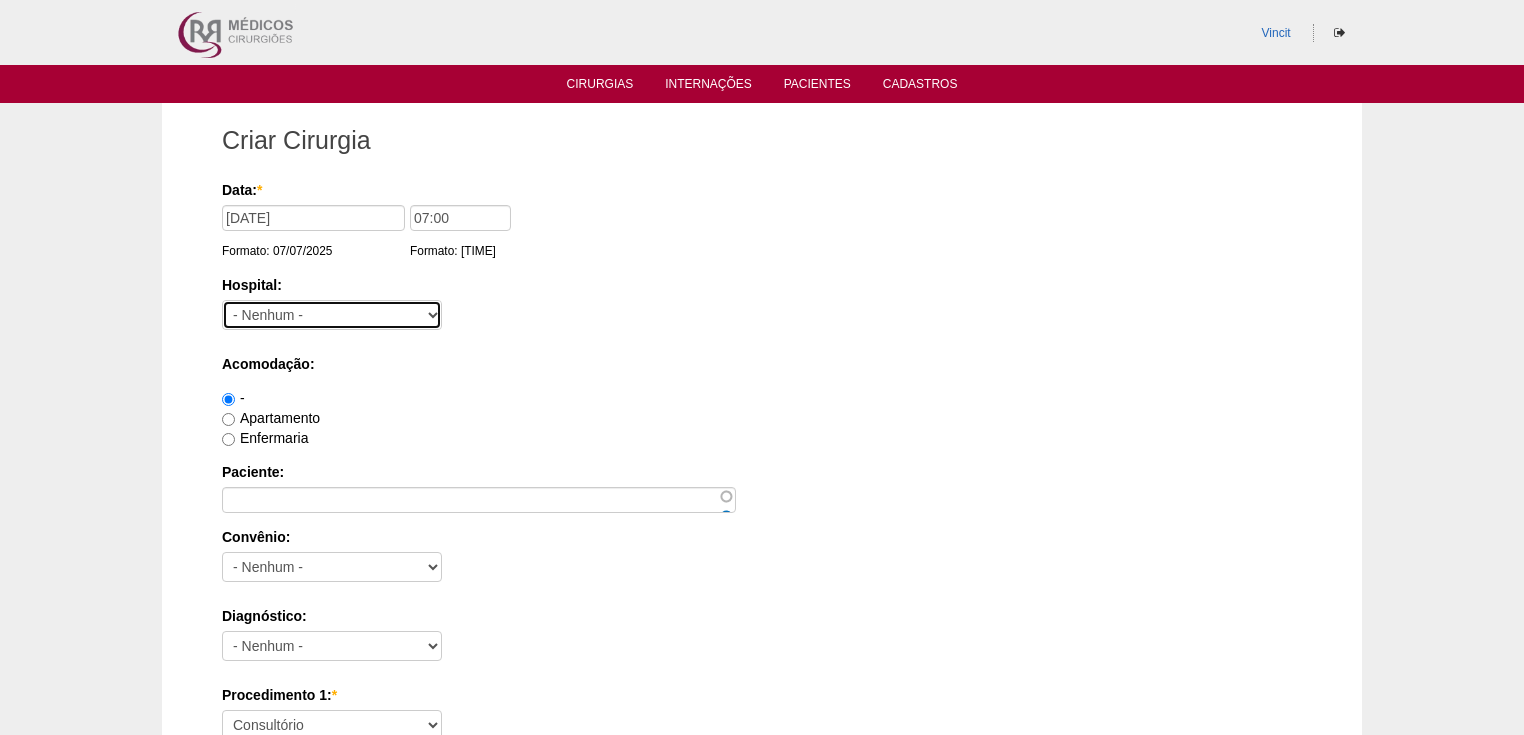 click on "- Nenhum - 9 de Julho Albert Einstein Alvorada América Assunção Bartira Beneficência Portuguesa SCS Blanc BP Mirante BP Paulista BR SURGERY Brasil Christóvão da Gama Cruz Azul Edmundo Vasconcelos Hospital São Camilo Hospital São Luiz Anália Franco IFOR Intermédica ABC Leforte Maria Braido Moriah Neomater Oswaldo Cruz Paulista Oswaldo Cruz Vergueiro Paulistano Pro Matre Samaritano Santa Catarina Santa Helena Santa Joana Santa Maria Santa Paula Santa Rita São Bernardo São Luiz - Itaim São Luiz - Jabaquara São Luiz - Morumbi São Luiz - SCS Sepaco Sírio Libanês Vila Mariana Day Hospital Vila Nova Star Villa Lobos Vital Vitória" at bounding box center [332, 315] 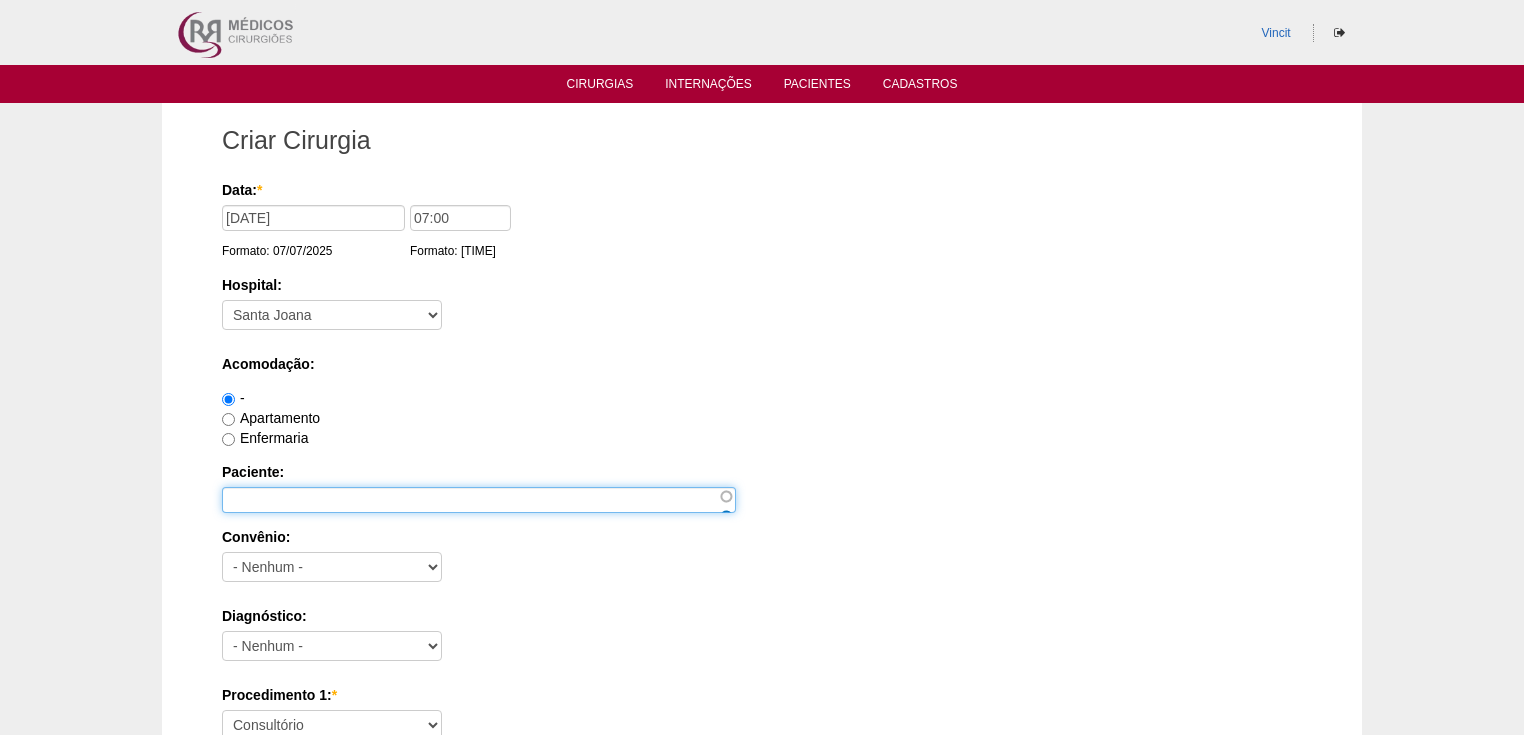 click on "Paciente:" at bounding box center (479, 500) 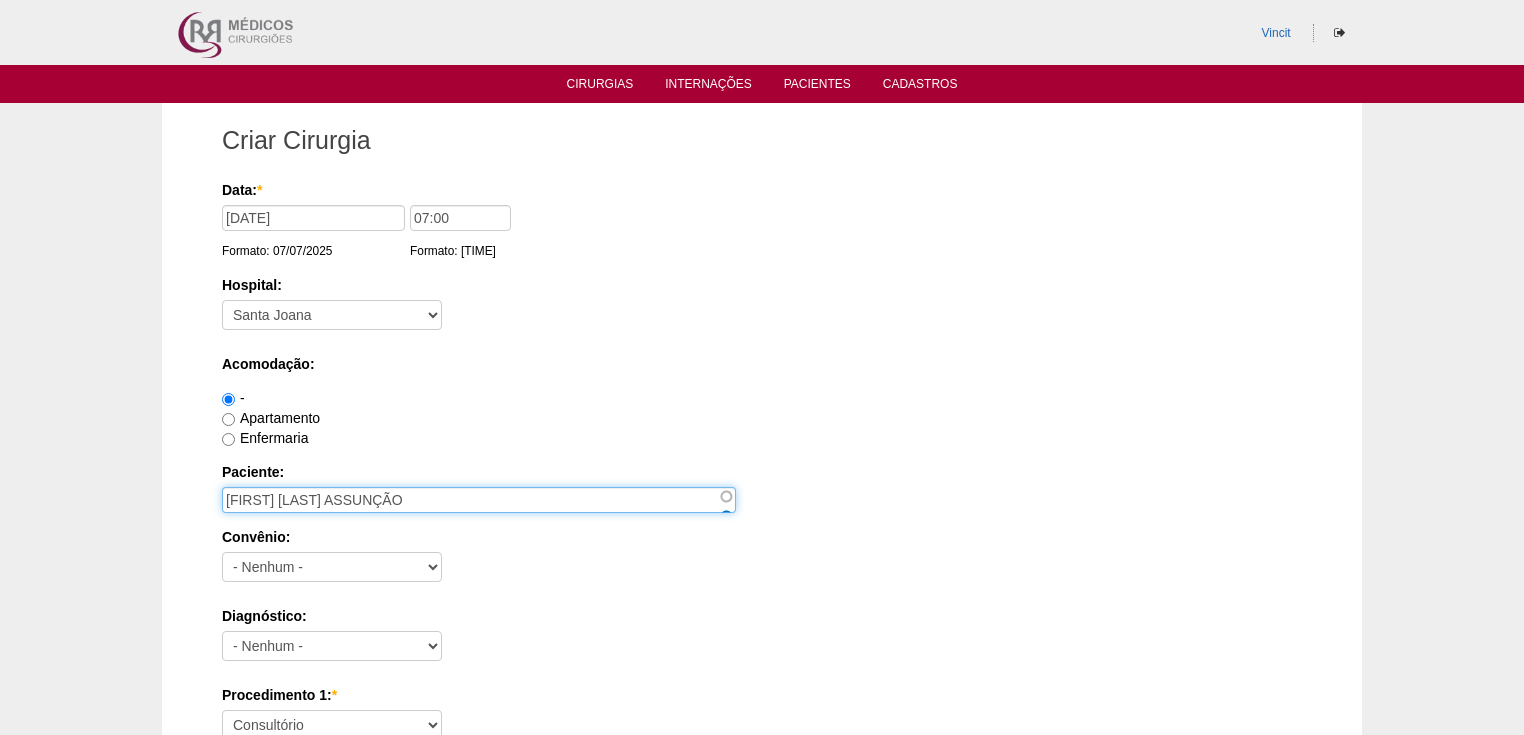 type on "[FIRST] [LAST] ASSUNÇÃO" 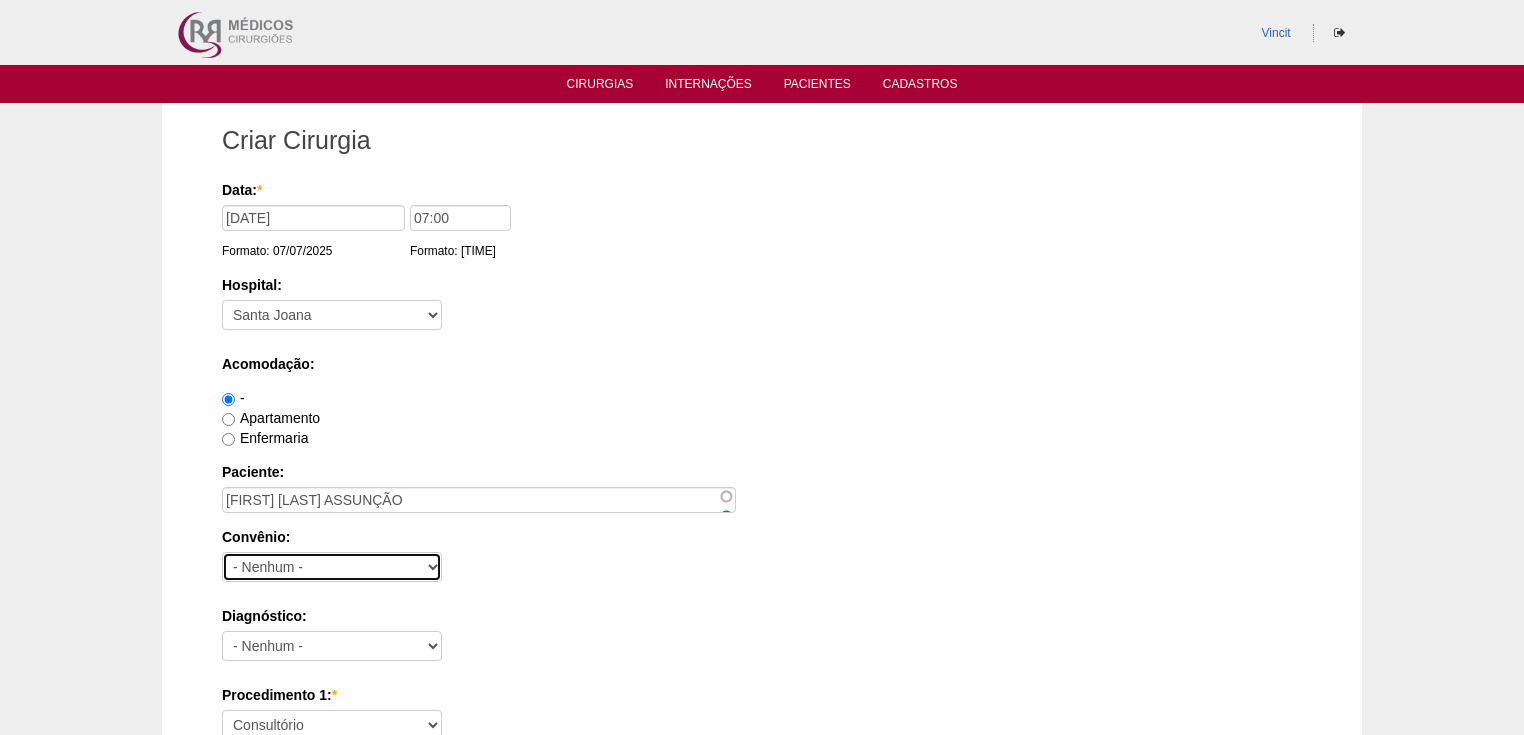 click on "- Nenhum - Abet Afresp Allianz Amil Blue Life Caasp Cabesp Caixa de Pensões Careplus Cassi CBPM Cesp Correios Cristovão Cristovão Cruz Azul Dix Economus Embratel Gama Goldem Cross IMASF Itaú Lincx Mapfre Marítima Medial Medical helth Mediservice Metrus Multicare Notre Dame Novelis Omega Omint Outros Particular Petrobrás Plantel Porto Seguro Postal Saúde Prefeitura Previscania Sabesp Santa Casa de Mauá Saúde Bradesco Saúde Caixa SCS Social Socio Sompo Saúde Sul América Uni Hosp Uni Hosp Unibanco Unimed VB saúde Vivest Volks" at bounding box center (332, 567) 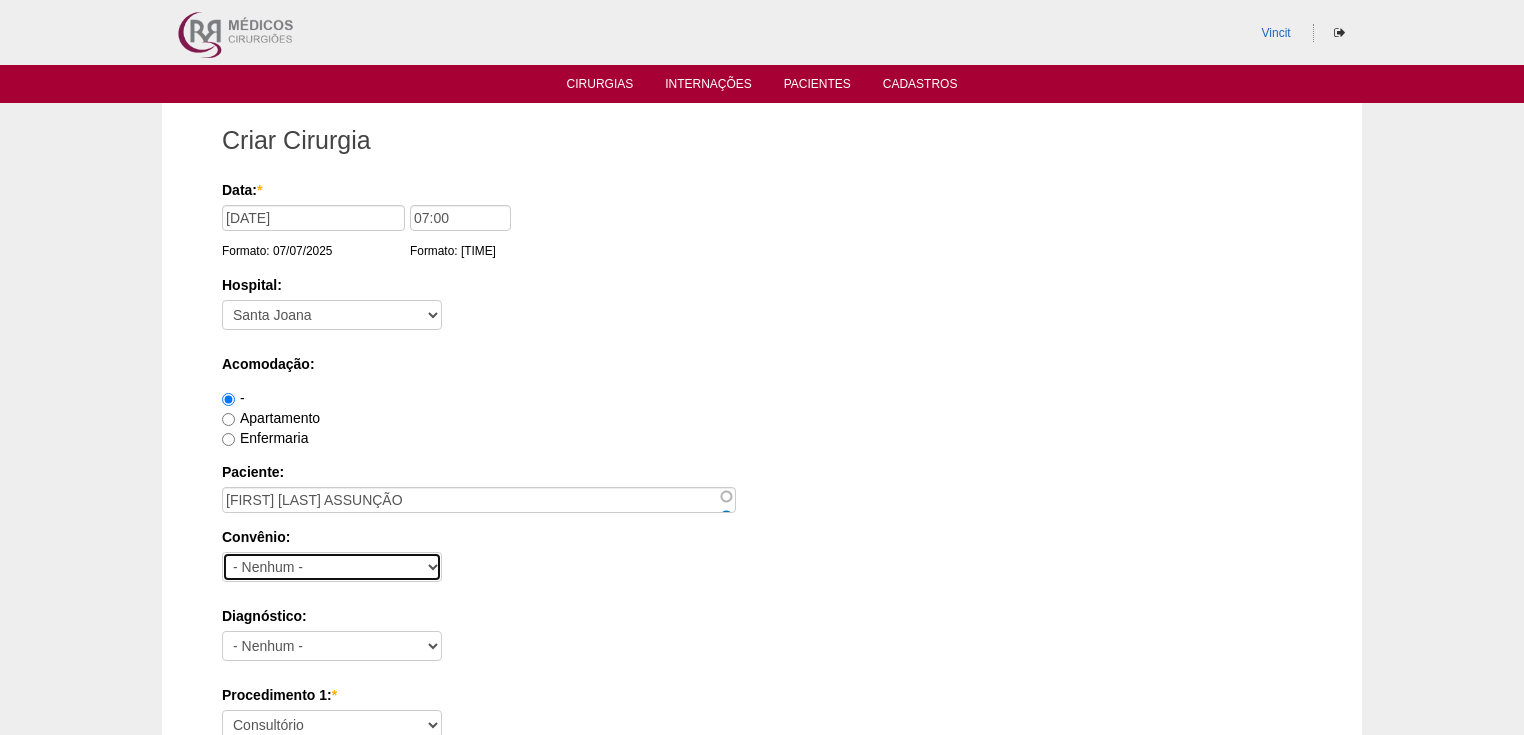 select on "8907" 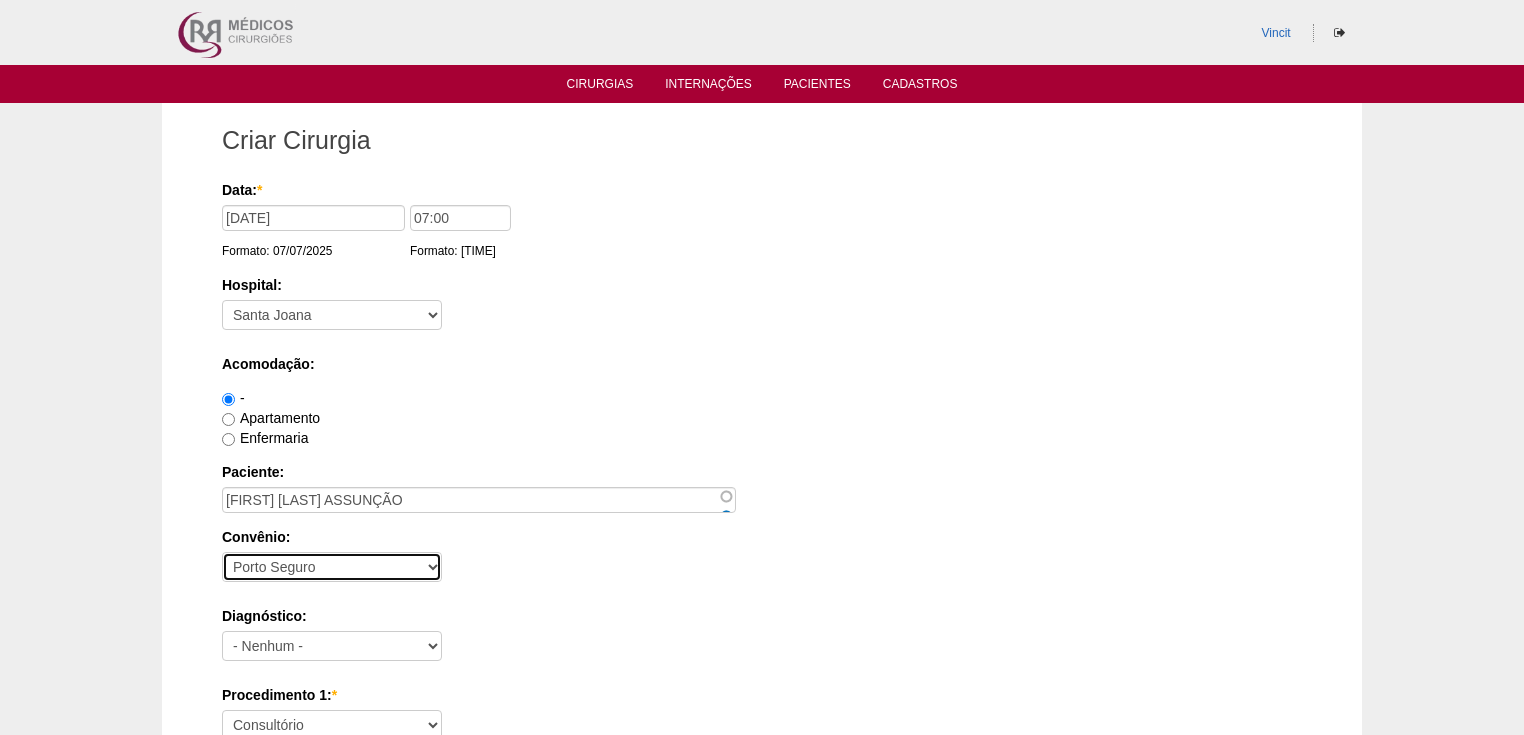 click on "- Nenhum - Abet Afresp Allianz Amil Blue Life Caasp Cabesp Caixa de Pensões Careplus Cassi CBPM Cesp Correios Cristovão Cristovão Cruz Azul Dix Economus Embratel Gama Goldem Cross IMASF Itaú Lincx Mapfre Marítima Medial Medical helth Mediservice Metrus Multicare Notre Dame Novelis Omega Omint Outros Particular Petrobrás Plantel Porto Seguro Postal Saúde Prefeitura Previscania Sabesp Santa Casa de Mauá Saúde Bradesco Saúde Caixa SCS Social Socio Sompo Saúde Sul América Uni Hosp Uni Hosp Unibanco Unimed VB saúde Vivest Volks" at bounding box center [332, 567] 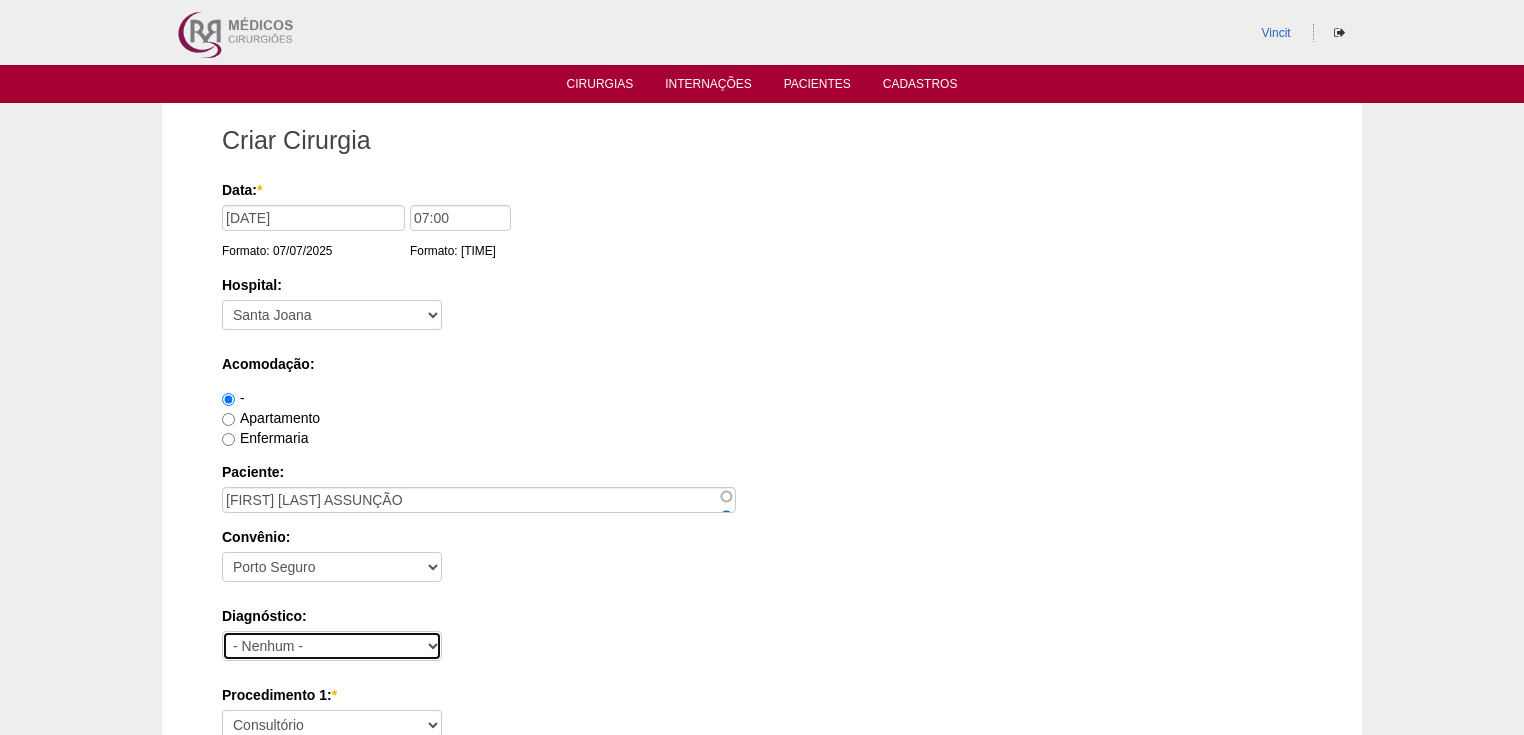 click on "- Nenhum - Abdome Agudo Abscesso Hepático Abscesso Perianal Abscesso Peritoneal Abscesso Subcutâneo Adenopatia Anemia Anexite Apendicite Aguda Ascite AUSENCIA Carcinomatose Cirrose Cirrose Biliar cisto de Mesenterio Cisto de Ovário Cisto Pilonidal Cisto Sebáceo Colangite Colecistite Aguda Colecistite Crônica Coledocolitíase Colica Biliar Cólica Renal Colite Condiloma (HPV) Constipação consulta Curso / Treinamentos Divertículo de Esôfago Divertículo de Meckel Diverticulose Doenças da Pele Doenças do Baço Dor Abdominal Duodenite Endometriose Enterite Aguda Enterite Crônica Esofagite Estenose do Esôfago Estenose do Piloro Fissura Fístula Biliar Fístula Duodenal Fístula Esofágica Fístula Estercoral Fístula Gástrica Fistula perianal Gastrite Gastrite Hemorrágica GECA HDA HDB Hematoma da incisão obstetrica hematoma Obstétrico da pelve Hemorroida Hepatite A Hepatite B Hepatite C Hepatite Crônica Hepatite Esclarecer Hepatite Tóxica Hérnia Epigástrica Hérnia Femoral Hérnia Hiatal" at bounding box center [332, 646] 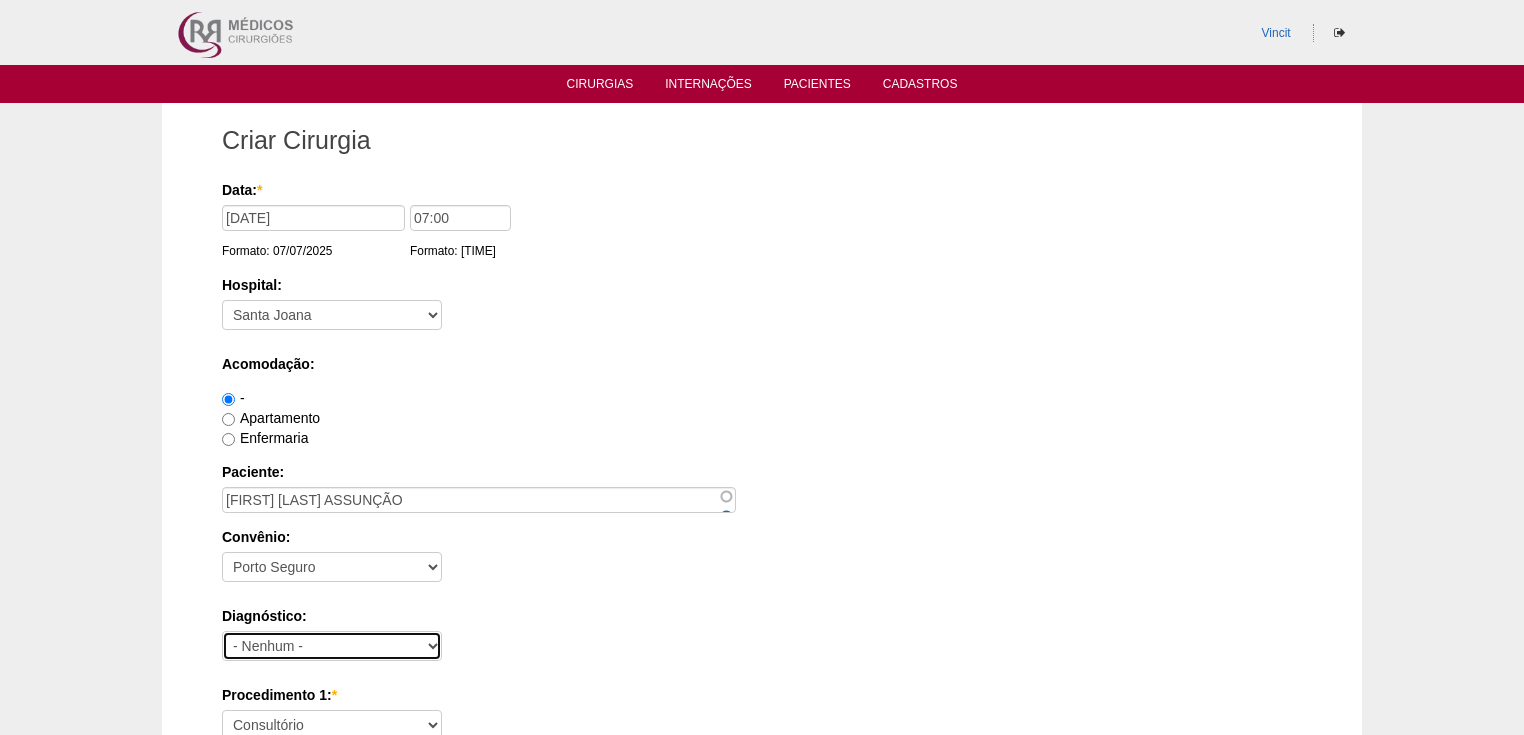 select on "3897" 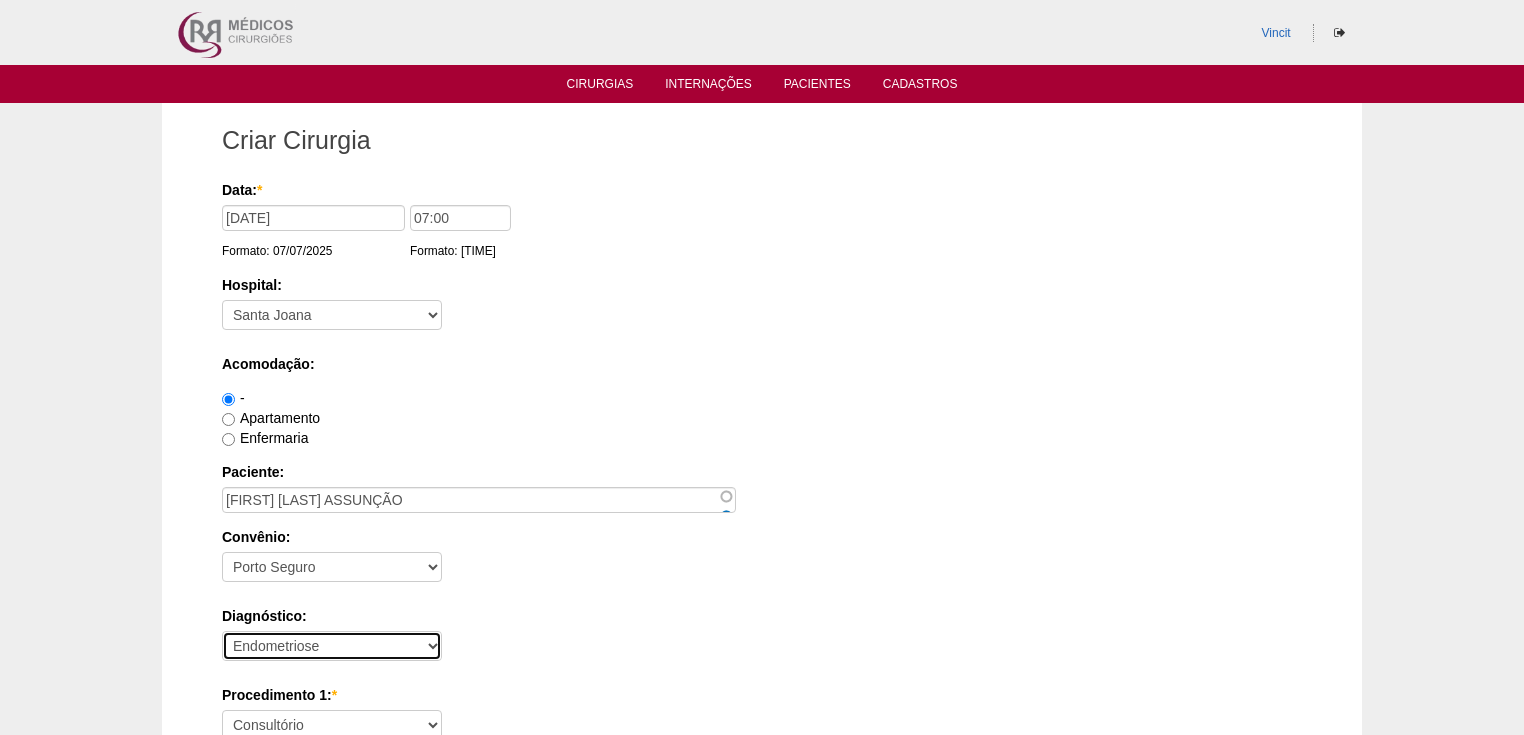 click on "- Nenhum - Abdome Agudo Abscesso Hepático Abscesso Perianal Abscesso Peritoneal Abscesso Subcutâneo Adenopatia Anemia Anexite Apendicite Aguda Ascite AUSENCIA Carcinomatose Cirrose Cirrose Biliar cisto de Mesenterio Cisto de Ovário Cisto Pilonidal Cisto Sebáceo Colangite Colecistite Aguda Colecistite Crônica Coledocolitíase Colica Biliar Cólica Renal Colite Condiloma (HPV) Constipação consulta Curso / Treinamentos Divertículo de Esôfago Divertículo de Meckel Diverticulose Doenças da Pele Doenças do Baço Dor Abdominal Duodenite Endometriose Enterite Aguda Enterite Crônica Esofagite Estenose do Esôfago Estenose do Piloro Fissura Fístula Biliar Fístula Duodenal Fístula Esofágica Fístula Estercoral Fístula Gástrica Fistula perianal Gastrite Gastrite Hemorrágica GECA HDA HDB Hematoma da incisão obstetrica hematoma Obstétrico da pelve Hemorroida Hepatite A Hepatite B Hepatite C Hepatite Crônica Hepatite Esclarecer Hepatite Tóxica Hérnia Epigástrica Hérnia Femoral Hérnia Hiatal" at bounding box center (332, 646) 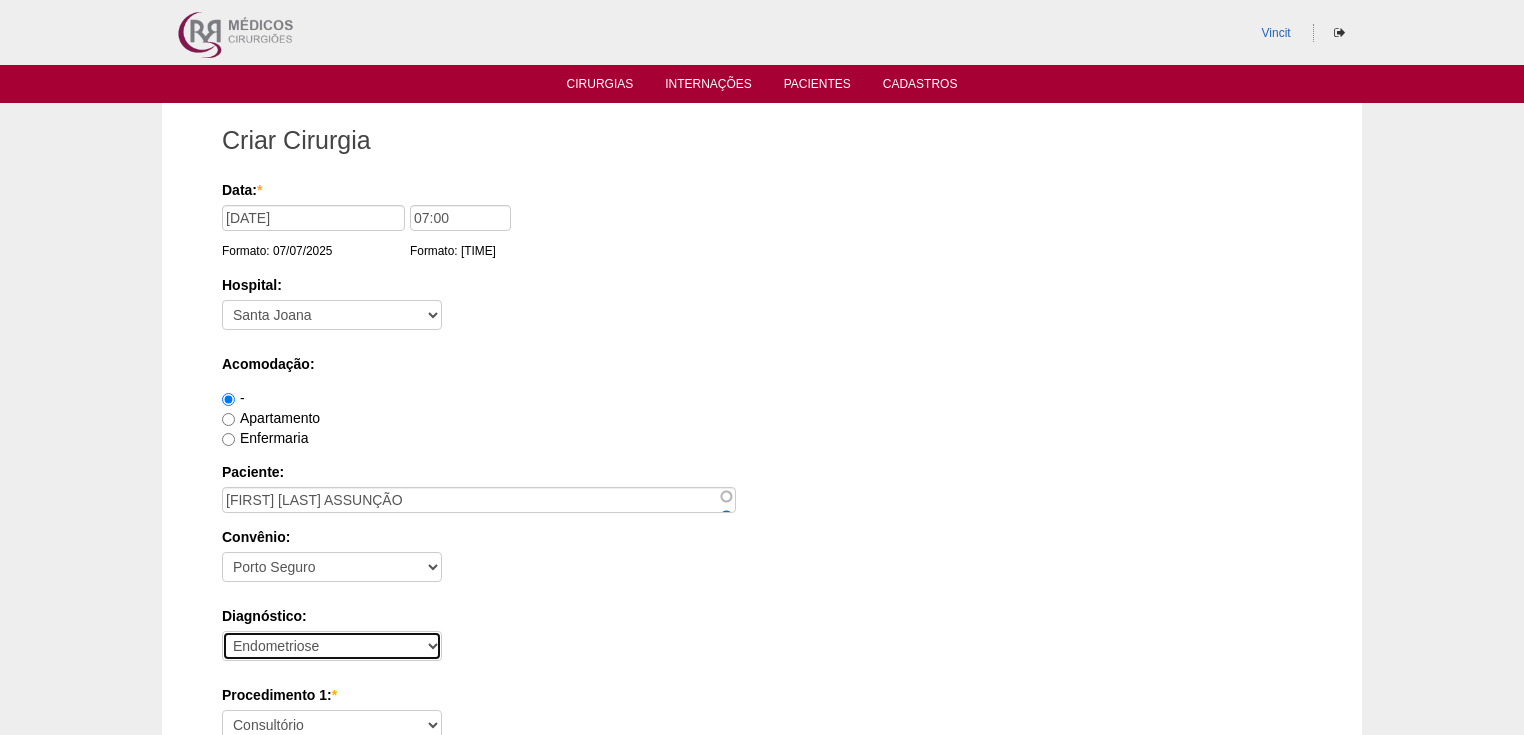 scroll, scrollTop: 160, scrollLeft: 0, axis: vertical 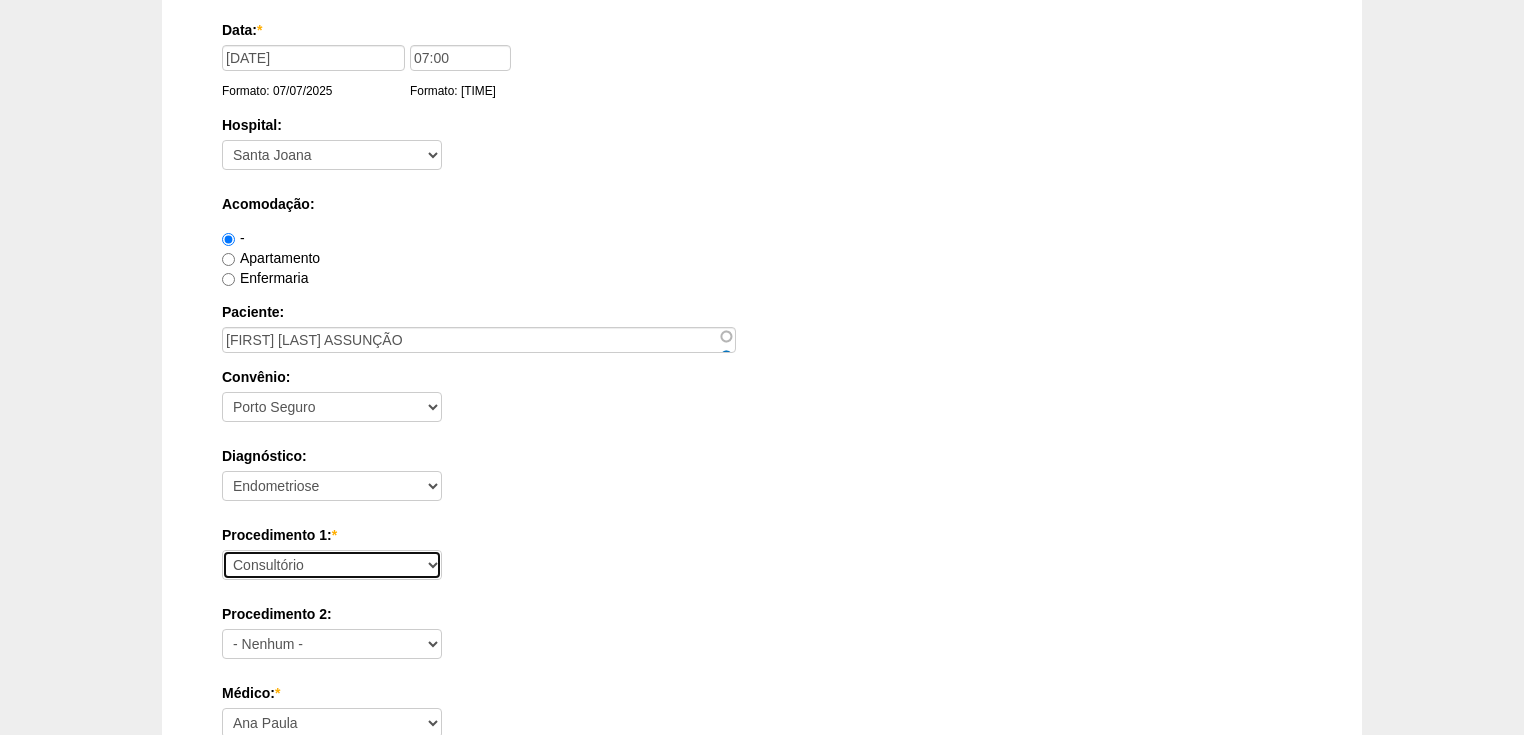 click on "Consultório Abscesso Hepático - Drenagem Abscesso perianal Amputação Abdômino Perineal do Reto por Vídeo Apendicectomia Apendicectomia Robotica Apendicectomia VL Balão Allurion Biópsia de Pele ou Tumor Superficial Biópsia Hepática por Video Cantoplastia Ungueal Cisto de Mesenterio por Video Cisto Sacro-coccígeo - Cirurgia Clinico Colecistectomia com Colangiografia Colecistectomia com Colangiografia VL Colecistectomia Robótica Colecistectomia sem Colangiografia Colecistectomia sem Colangiografia VL Colecistojejunostomia Colecistostomia Colectomia Parcial com Colostomia  Colectomia Parcial com Colostomia VL Colectomia Parcial D Robótica Colectomia Parcial Robótica Colectomia Parcial sem Colostomia Colectomia Parcial sem Colostomia VL Colectomia Total com Íleo-retoanastomose Colectomia Total com Íleo-retoanastomose VL Colectomia Total com Ileostomia Colectomia Total com Ileostomia VL Colectomia Total Robótica Colédoco ou Hepático-Jejunostomia Colédoco ou Hepático-Jejunostomia VL Enteropexia" at bounding box center [332, 565] 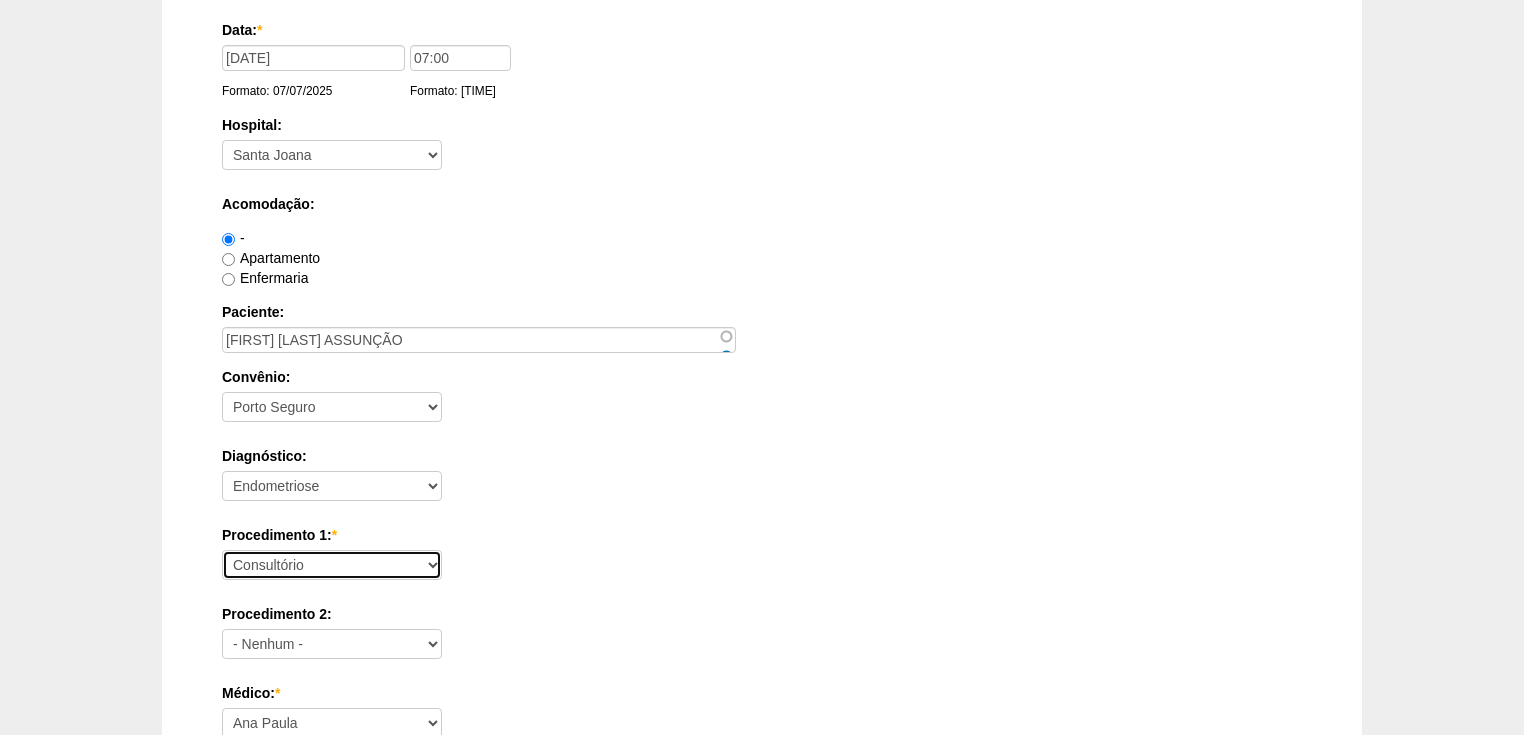 select on "[NUMBER]" 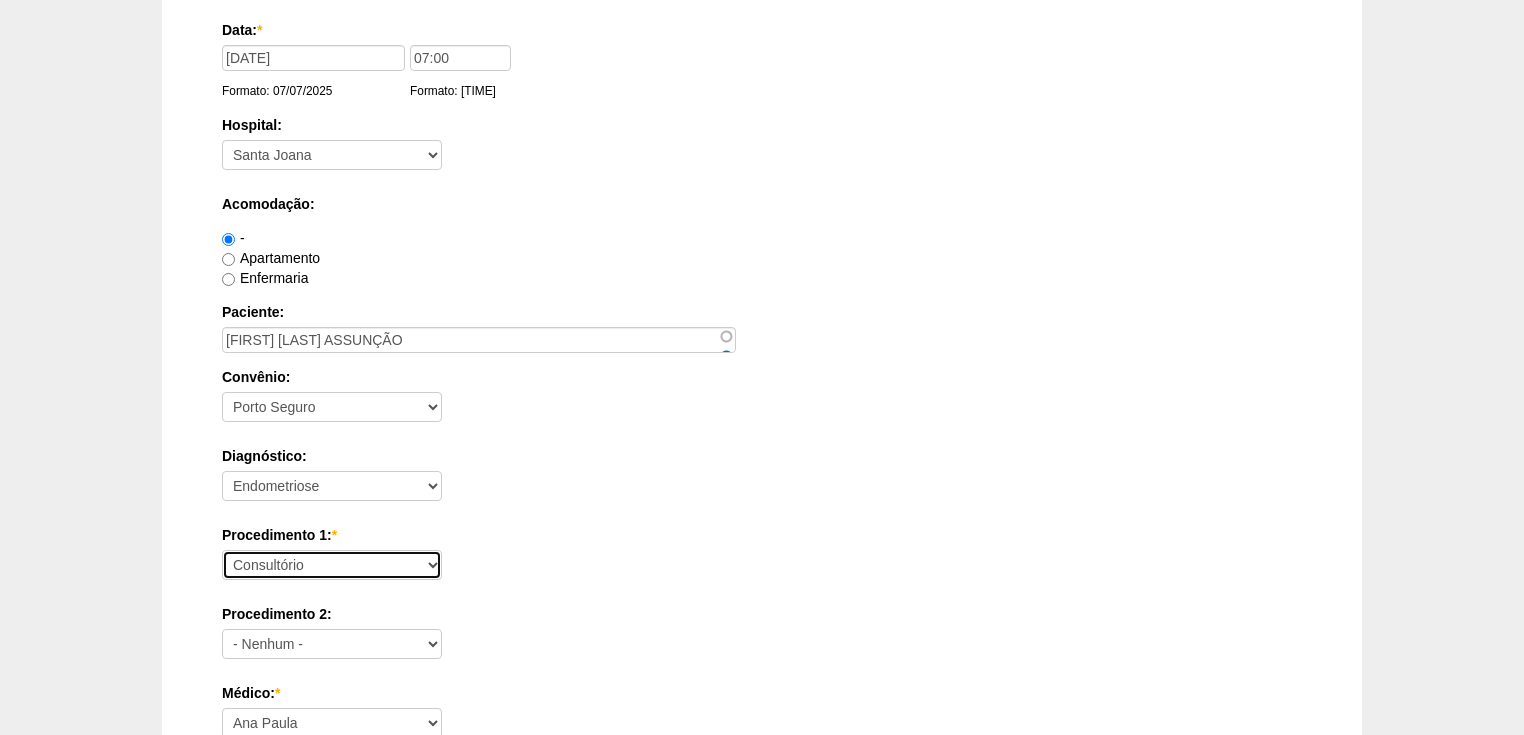 click on "Consultório Abscesso Hepático - Drenagem Abscesso perianal Amputação Abdômino Perineal do Reto por Vídeo Apendicectomia Apendicectomia Robotica Apendicectomia VL Balão Allurion Biópsia de Pele ou Tumor Superficial Biópsia Hepática por Video Cantoplastia Ungueal Cisto de Mesenterio por Video Cisto Sacro-coccígeo - Cirurgia Clinico Colecistectomia com Colangiografia Colecistectomia com Colangiografia VL Colecistectomia Robótica Colecistectomia sem Colangiografia Colecistectomia sem Colangiografia VL Colecistojejunostomia Colecistostomia Colectomia Parcial com Colostomia  Colectomia Parcial com Colostomia VL Colectomia Parcial D Robótica Colectomia Parcial Robótica Colectomia Parcial sem Colostomia Colectomia Parcial sem Colostomia VL Colectomia Total com Íleo-retoanastomose Colectomia Total com Íleo-retoanastomose VL Colectomia Total com Ileostomia Colectomia Total com Ileostomia VL Colectomia Total Robótica Colédoco ou Hepático-Jejunostomia Colédoco ou Hepático-Jejunostomia VL Enteropexia" at bounding box center [332, 565] 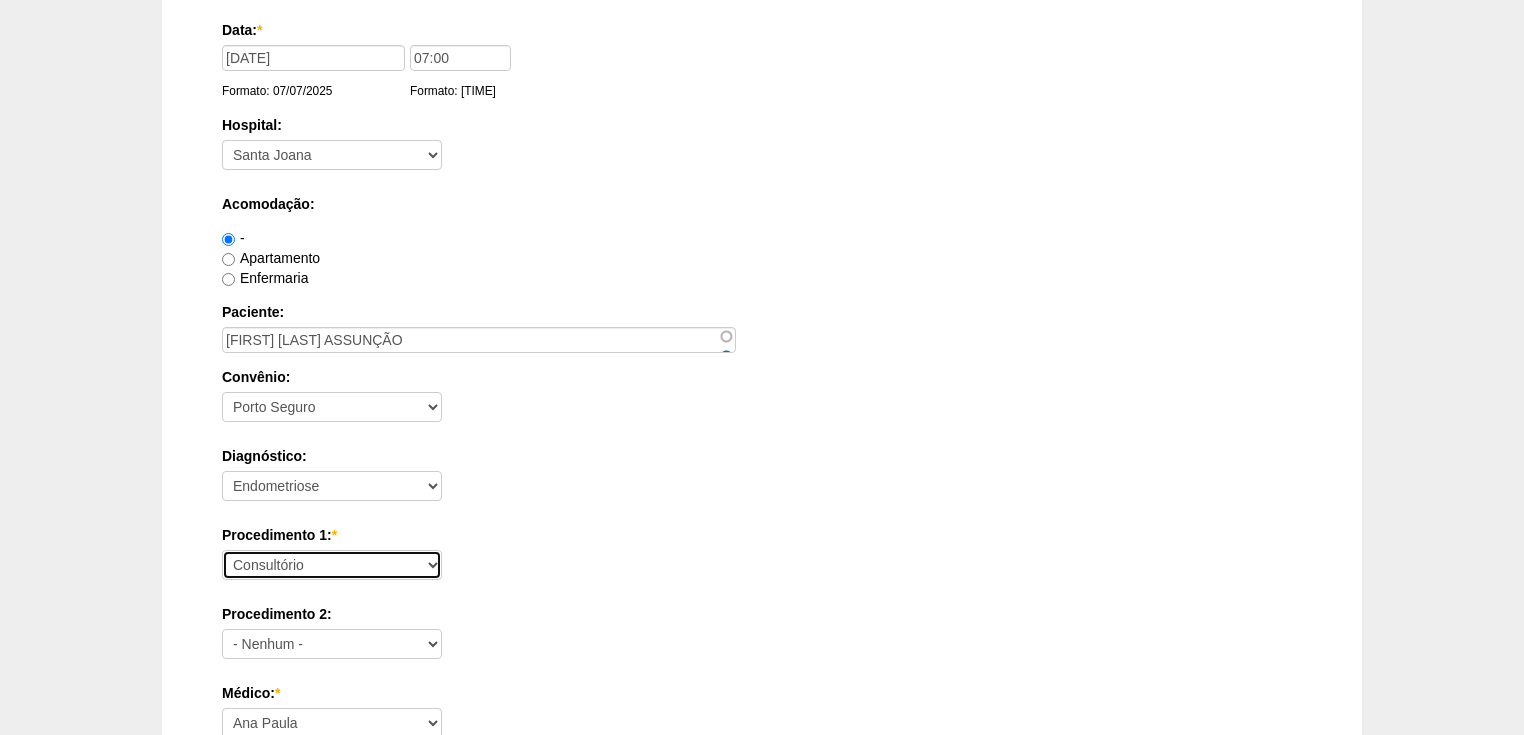 scroll, scrollTop: 240, scrollLeft: 0, axis: vertical 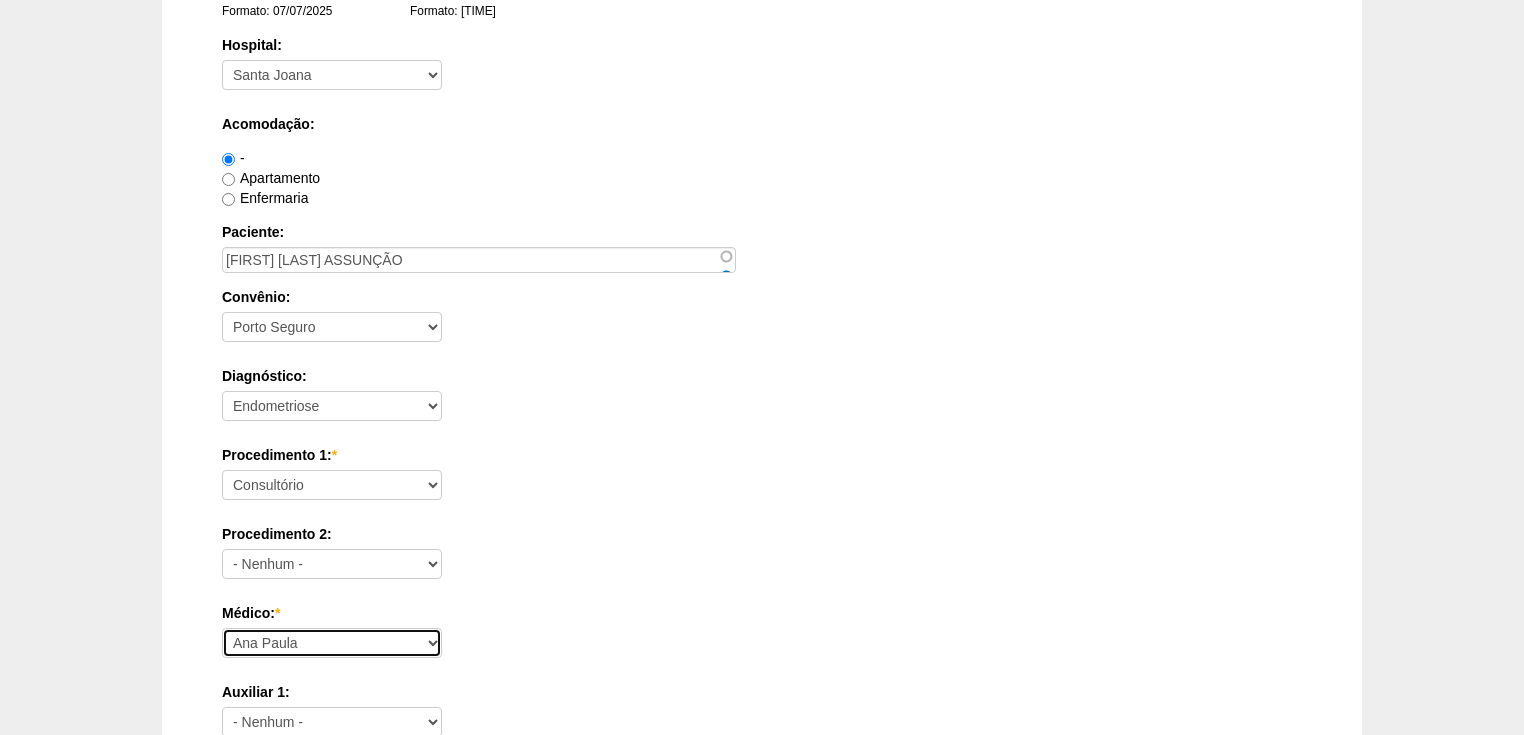 click on "[FIRST]
[FIRST]
[FIRST] [LAST]
[FIRST]
[FIRST] [LAST]
[FIRST]
[FIRST]
[FIRST] [LAST]
[FIRST]
[FIRST]
[FIRST]
[FIRST] [LAST]
[FIRST] [LAST]
[FIRST] [LAST]
[FIRST] [LAST]
[FIRST] [LAST]" at bounding box center [332, 643] 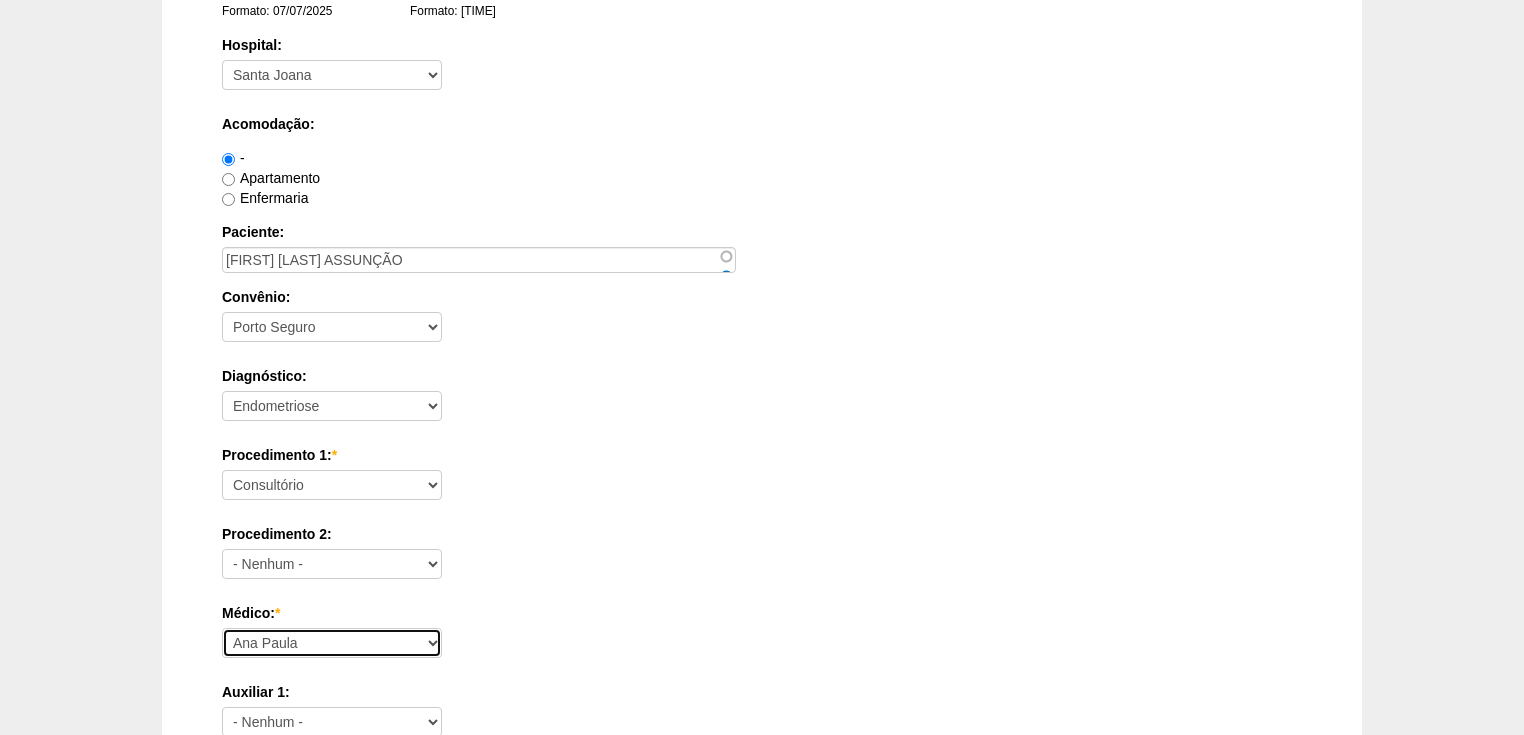 select on "47" 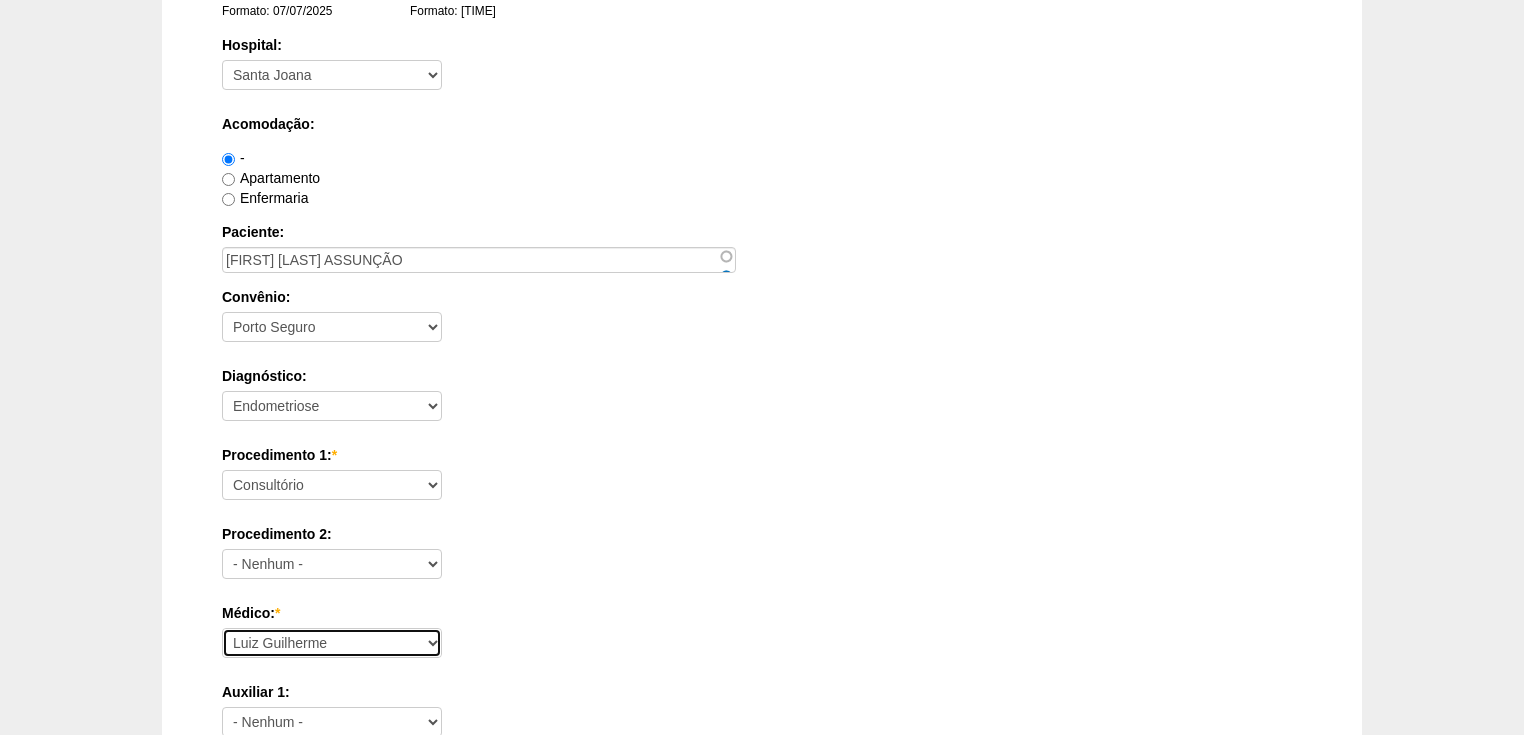 click on "[FIRST]
[FIRST]
[FIRST] [LAST]
[FIRST]
[FIRST] [LAST]
[FIRST]
[FIRST]
[FIRST] [LAST]
[FIRST]
[FIRST]
[FIRST]
[FIRST] [LAST]
[FIRST] [LAST]
[FIRST] [LAST]
[FIRST] [LAST]
[FIRST] [LAST]" at bounding box center (332, 643) 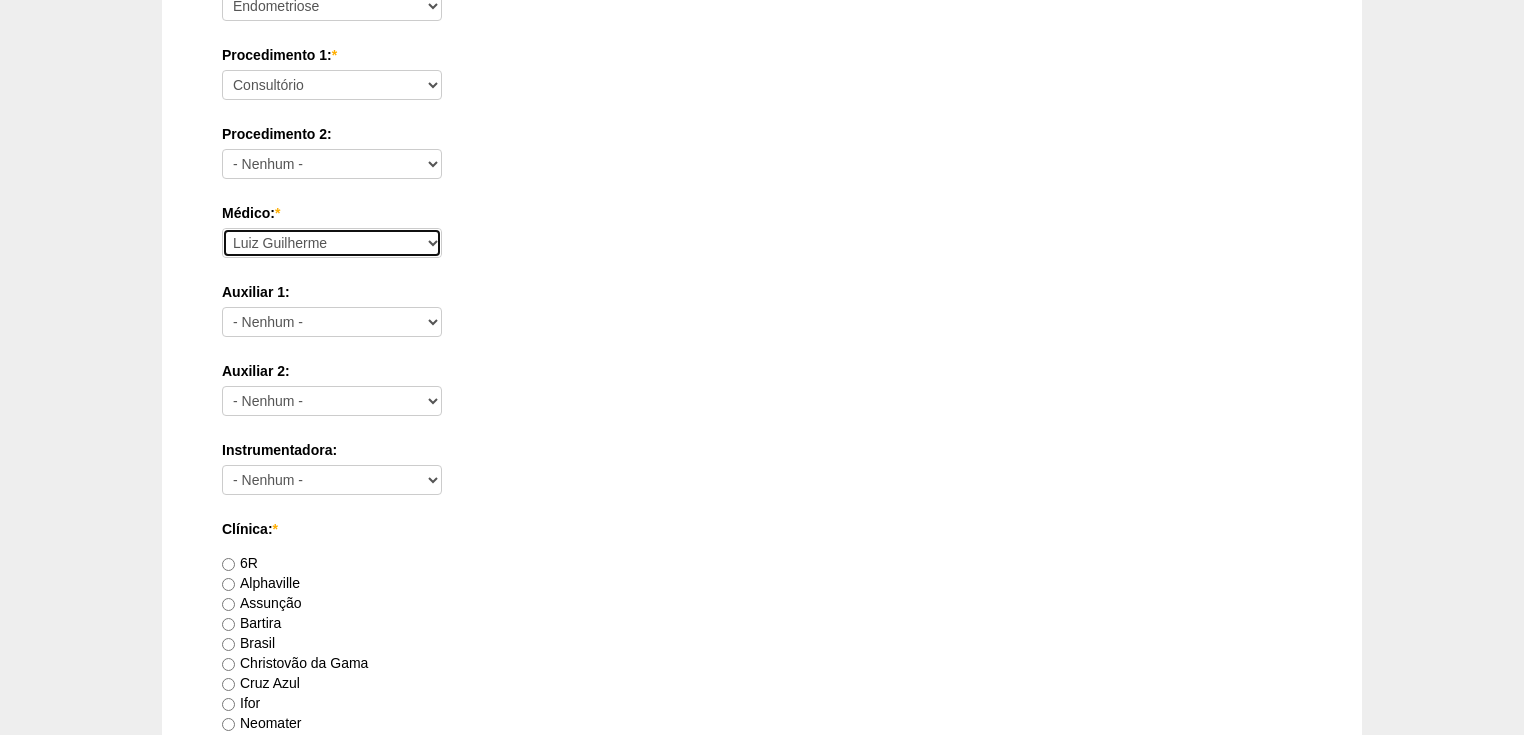 scroll, scrollTop: 880, scrollLeft: 0, axis: vertical 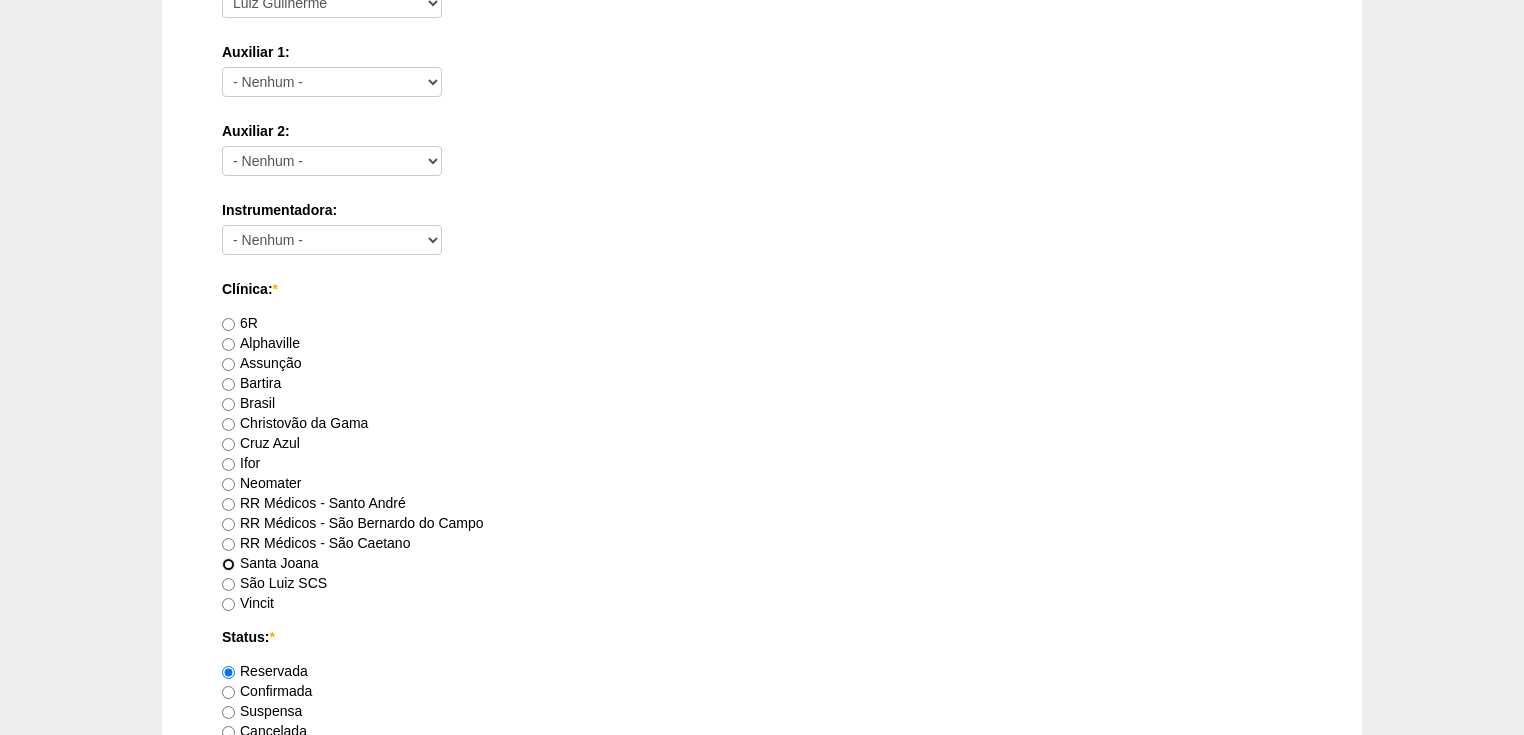 click on "Santa Joana" at bounding box center [228, 564] 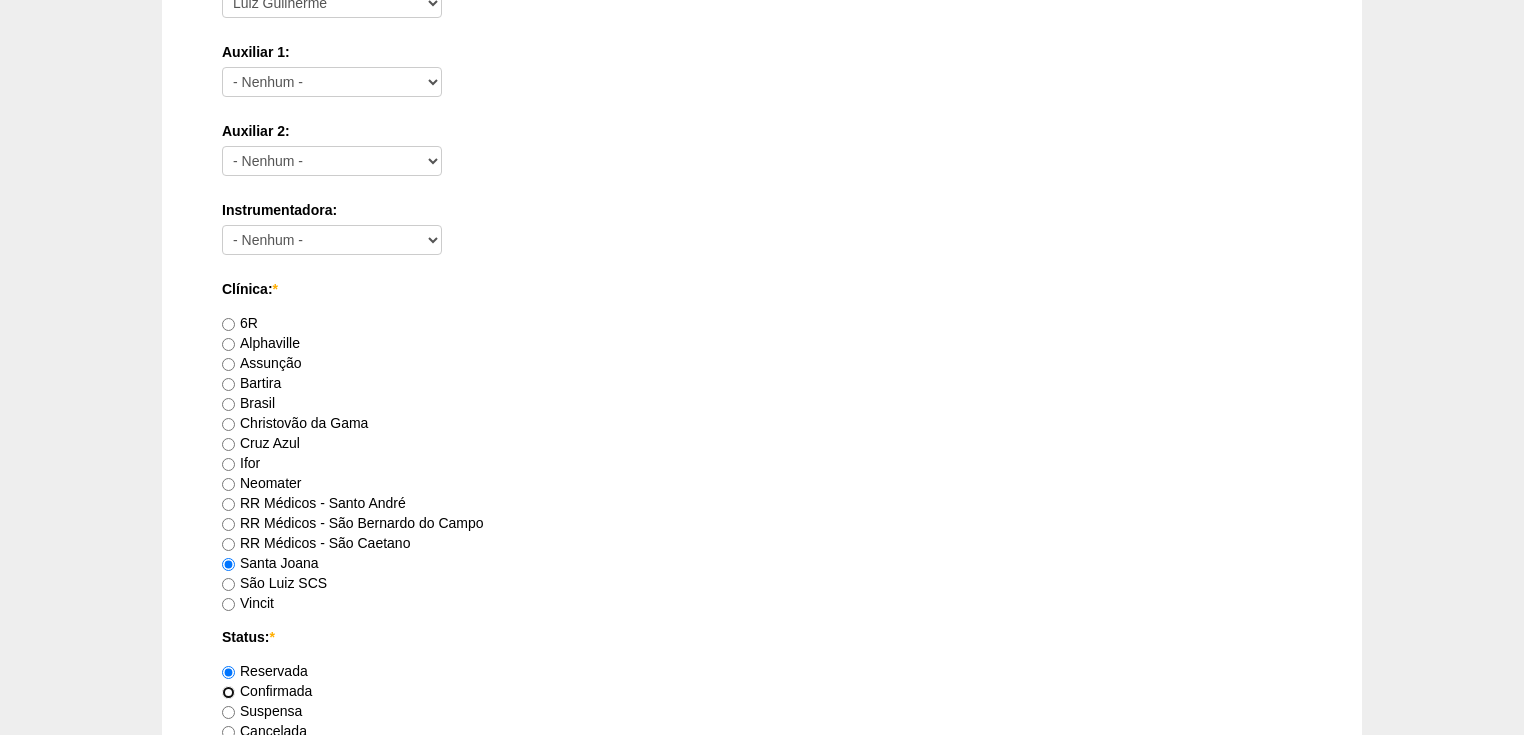 click on "Confirmada" at bounding box center (228, 692) 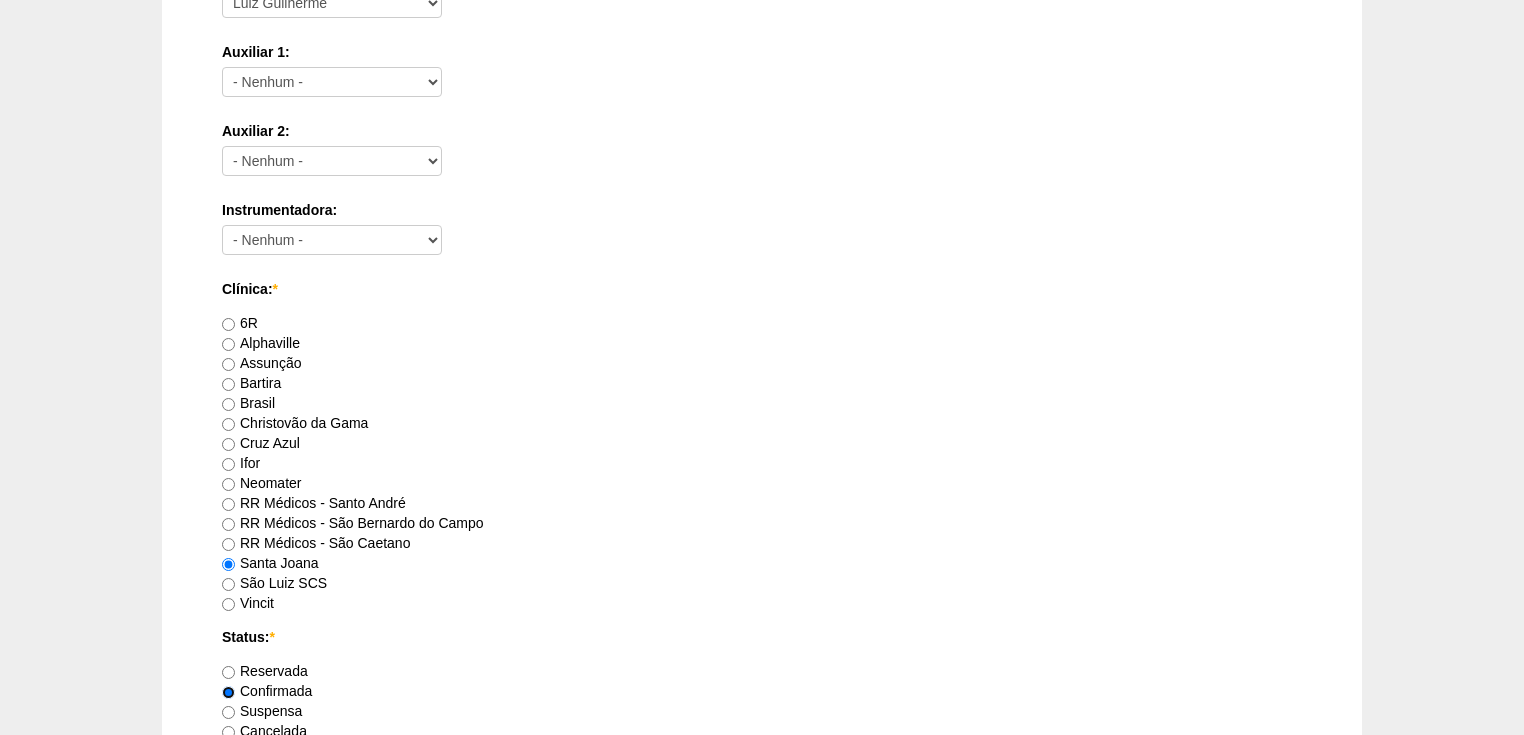 scroll, scrollTop: 1040, scrollLeft: 0, axis: vertical 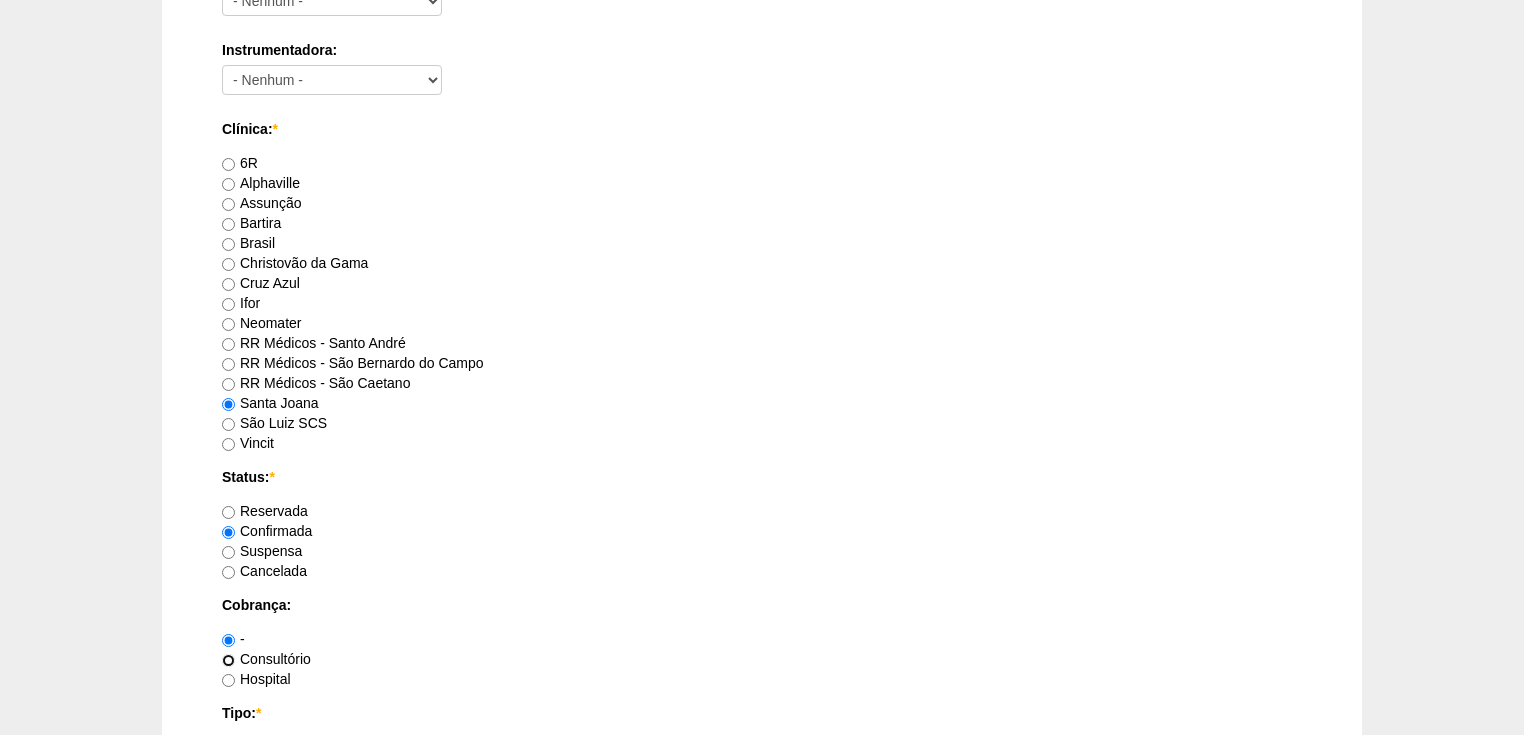 click on "Consultório" at bounding box center [228, 660] 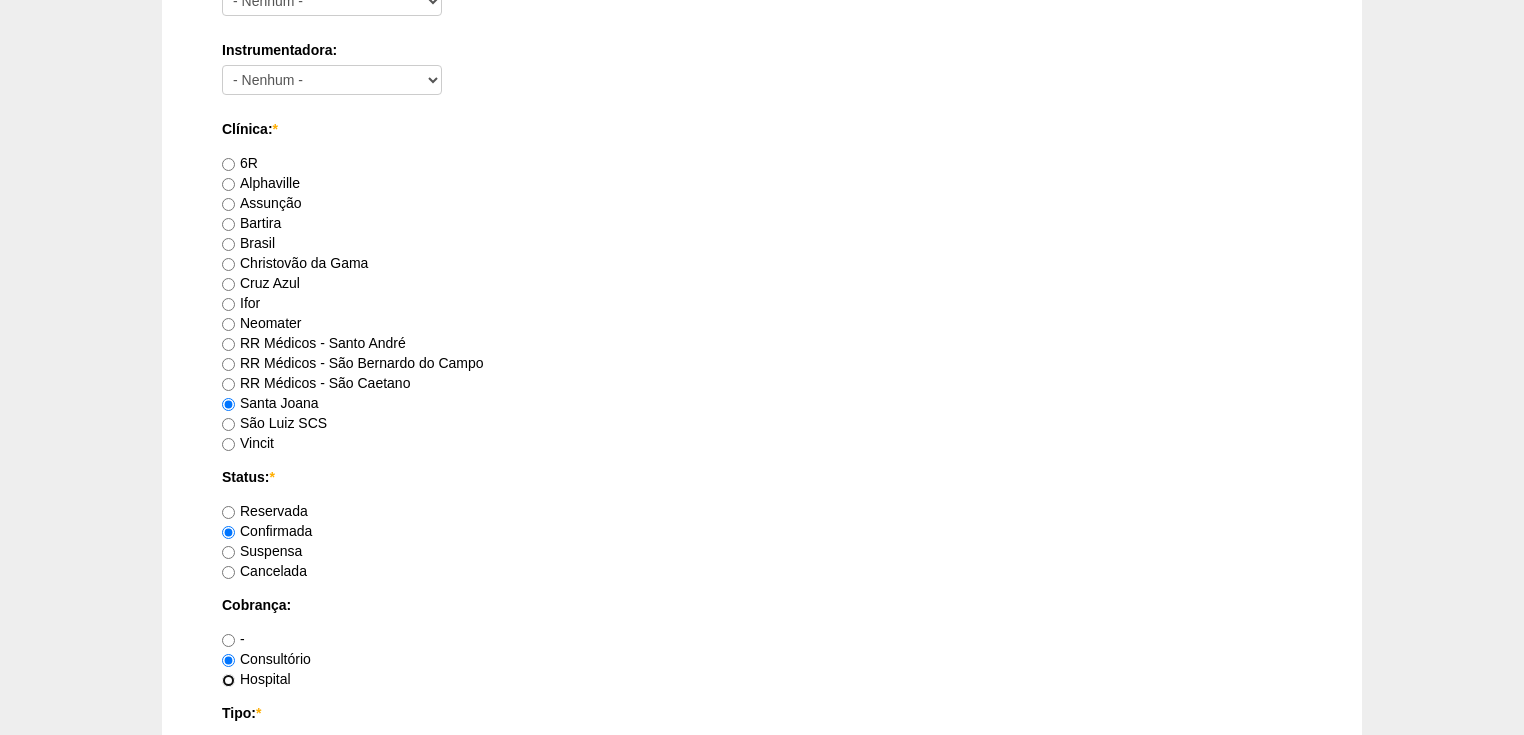 click on "Hospital" at bounding box center (228, 680) 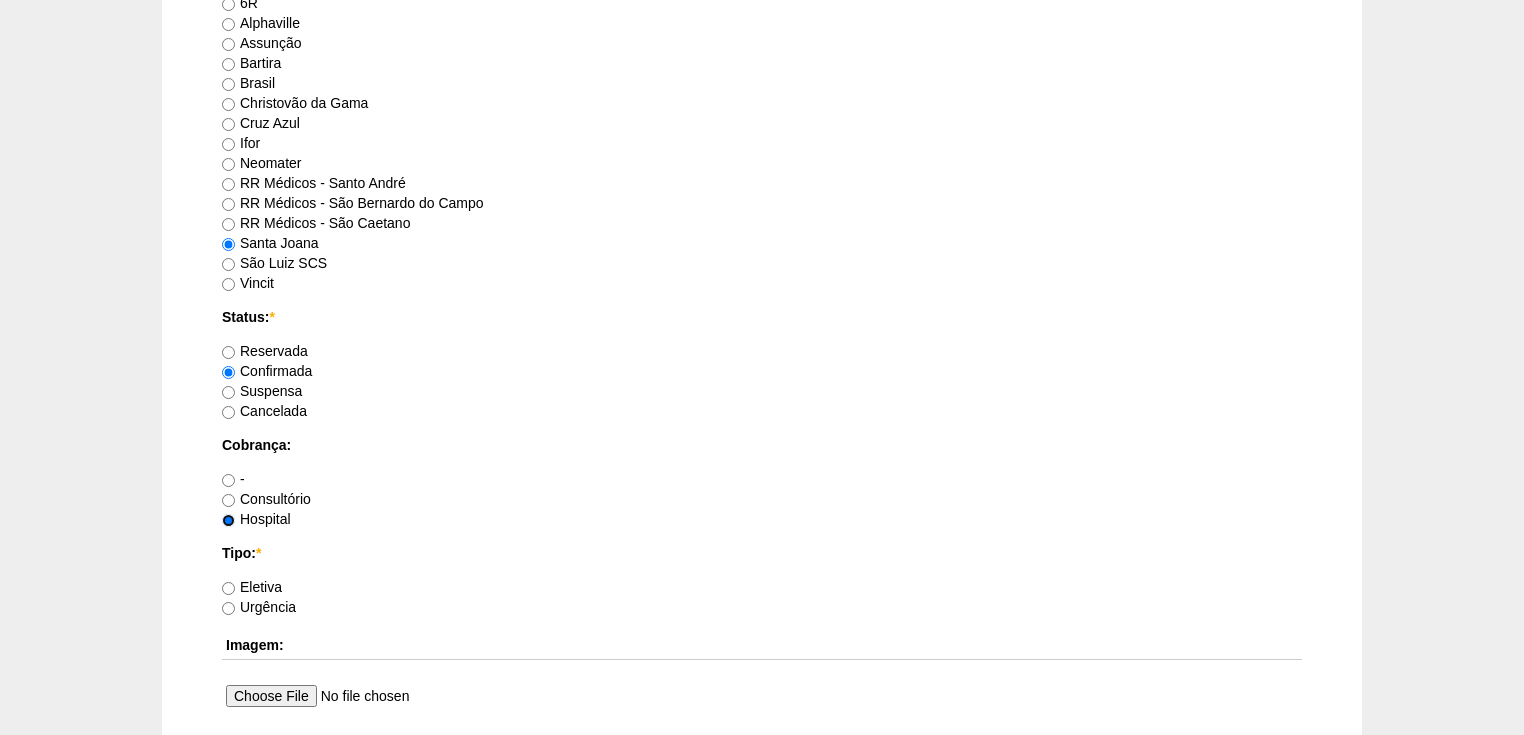 scroll, scrollTop: 1280, scrollLeft: 0, axis: vertical 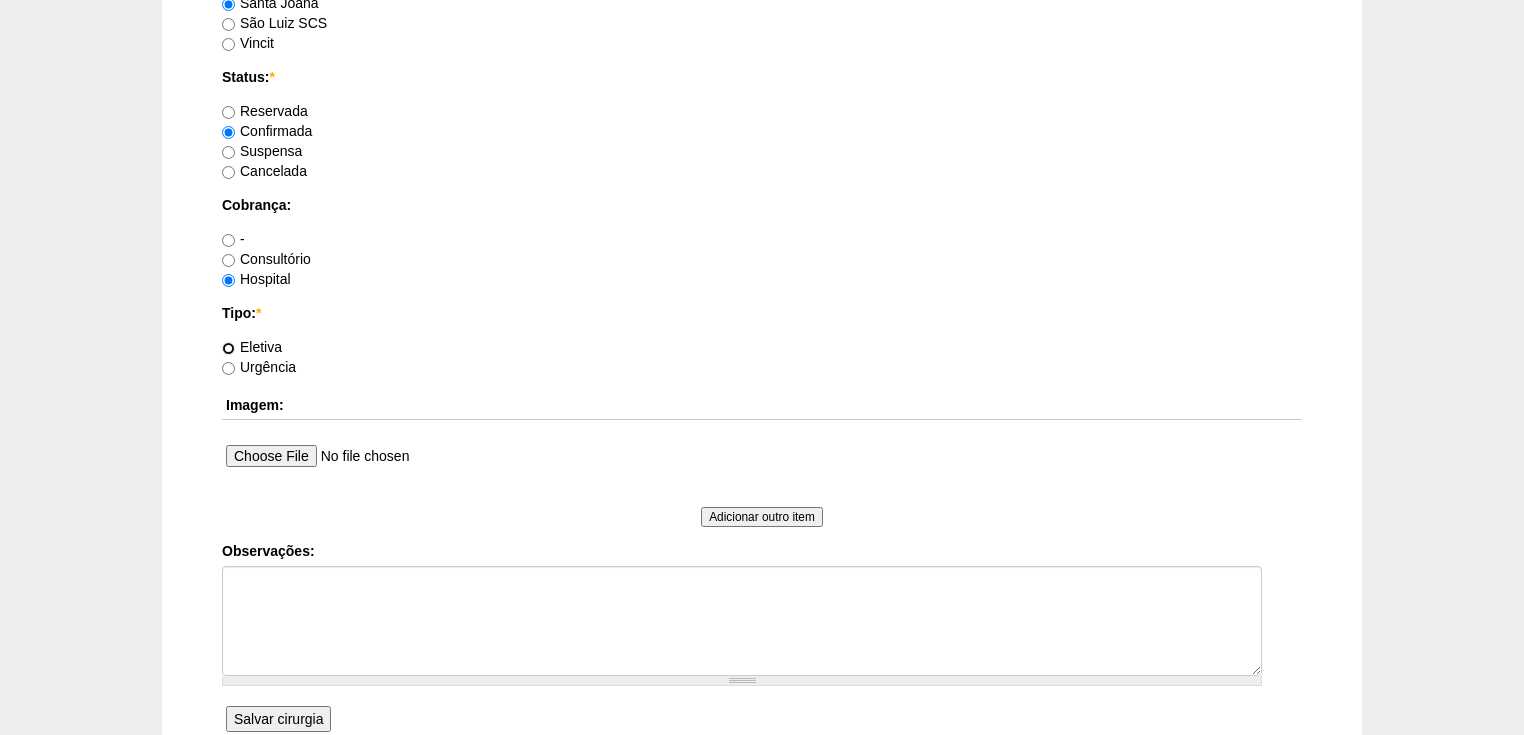 click on "Eletiva" at bounding box center (228, 348) 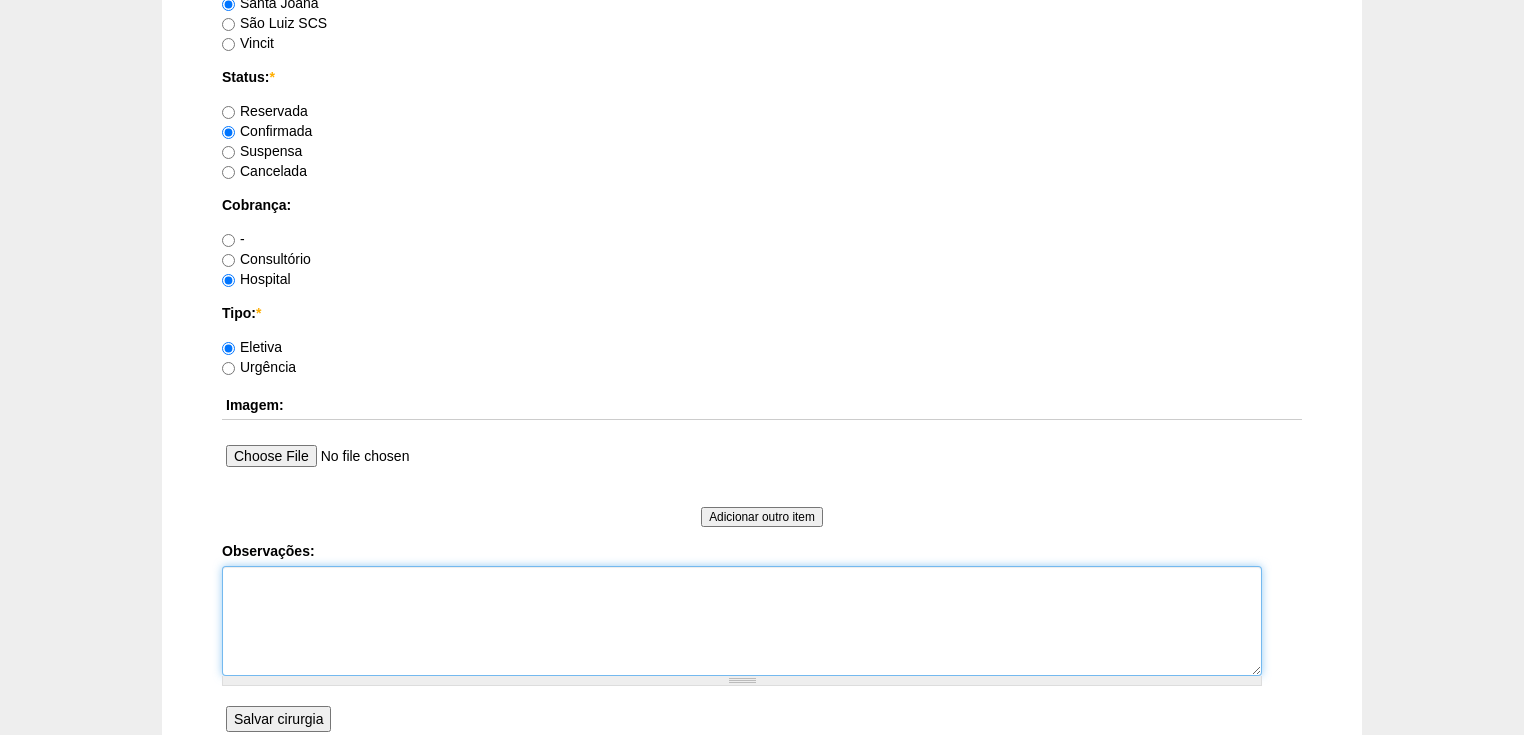 click on "Observações:" at bounding box center [742, 621] 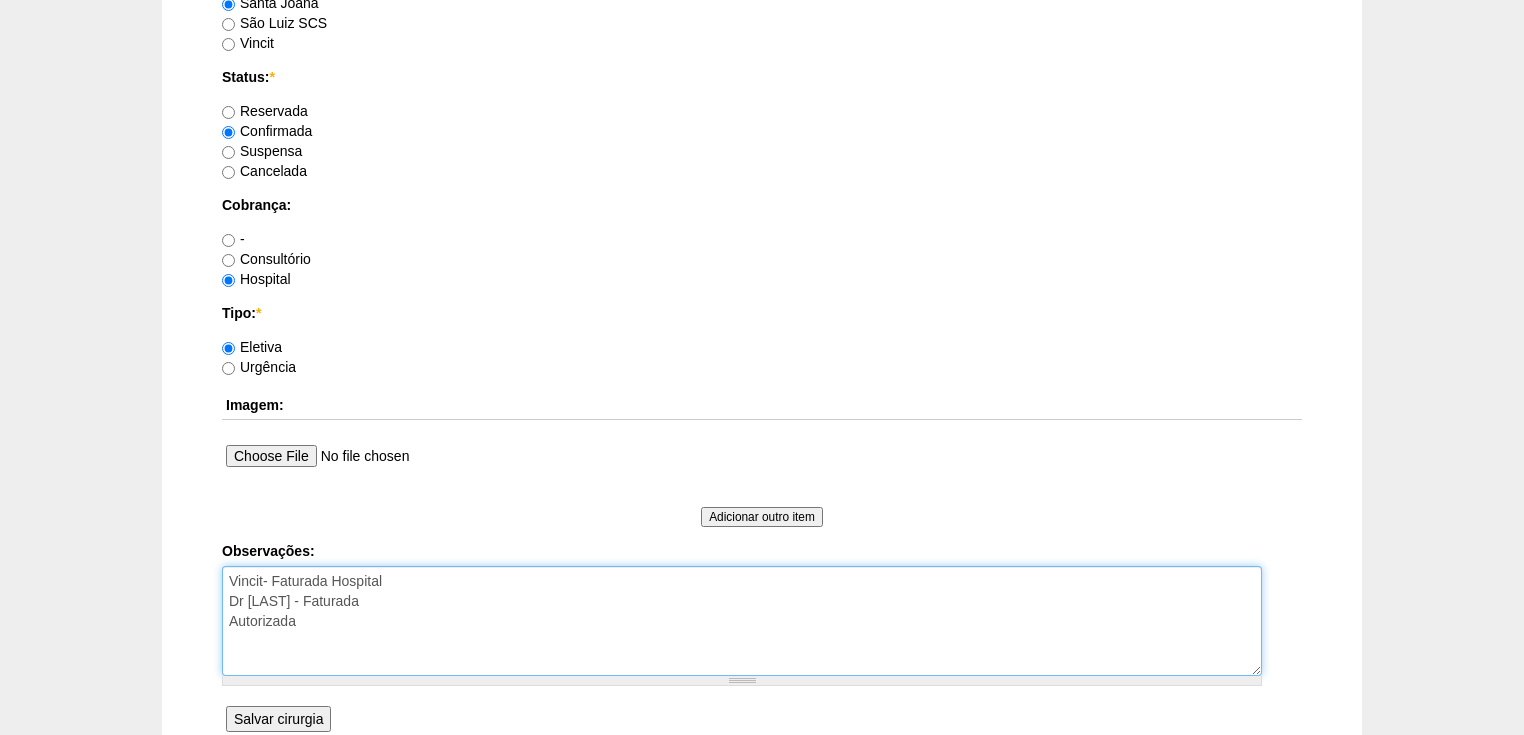 click on "Vincit- Faturada Hospital
Dr Fabio Sego- Faturada
Autorizada" at bounding box center [742, 621] 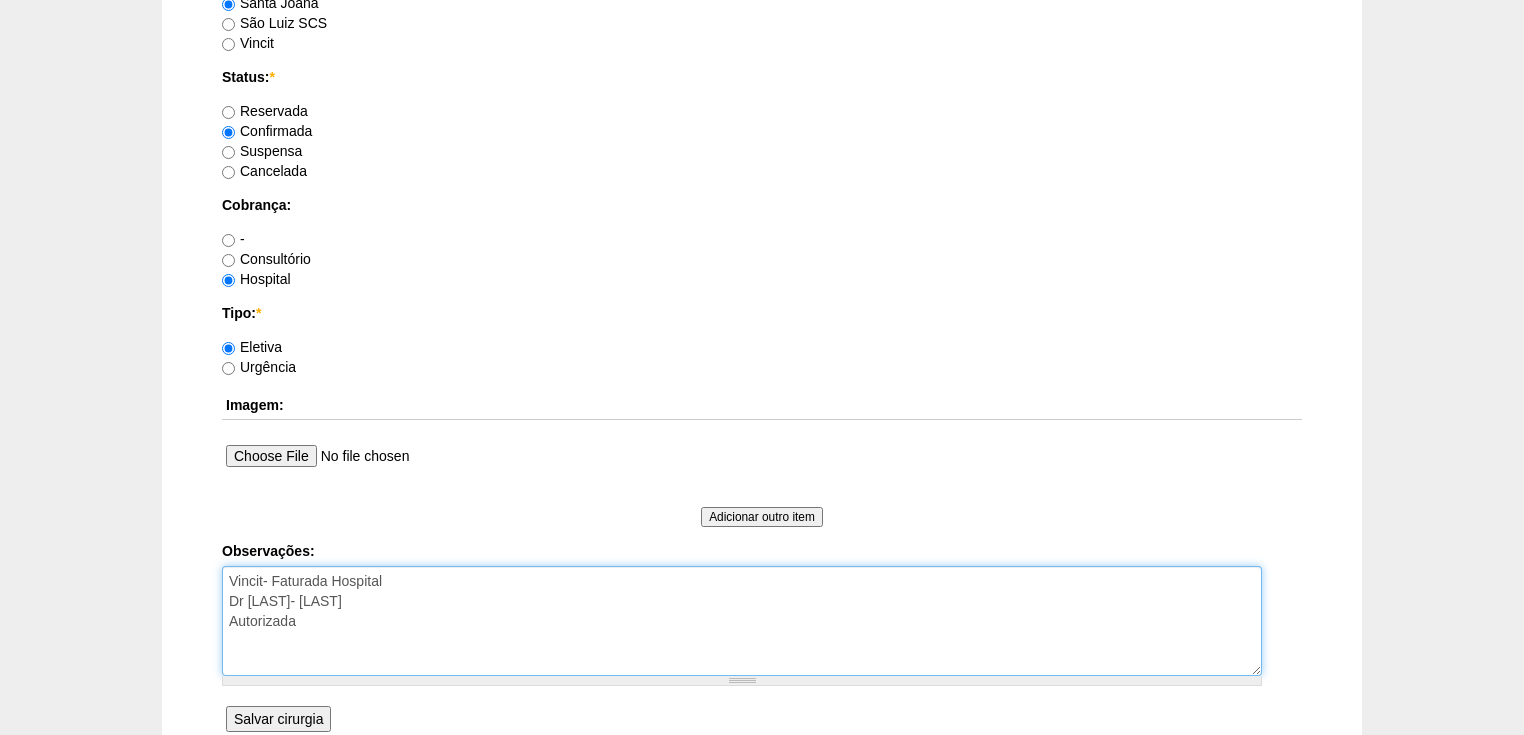 type on "Vincit- Faturada Hospital
Dr Fabio- Sego- Faturada
Autorizada" 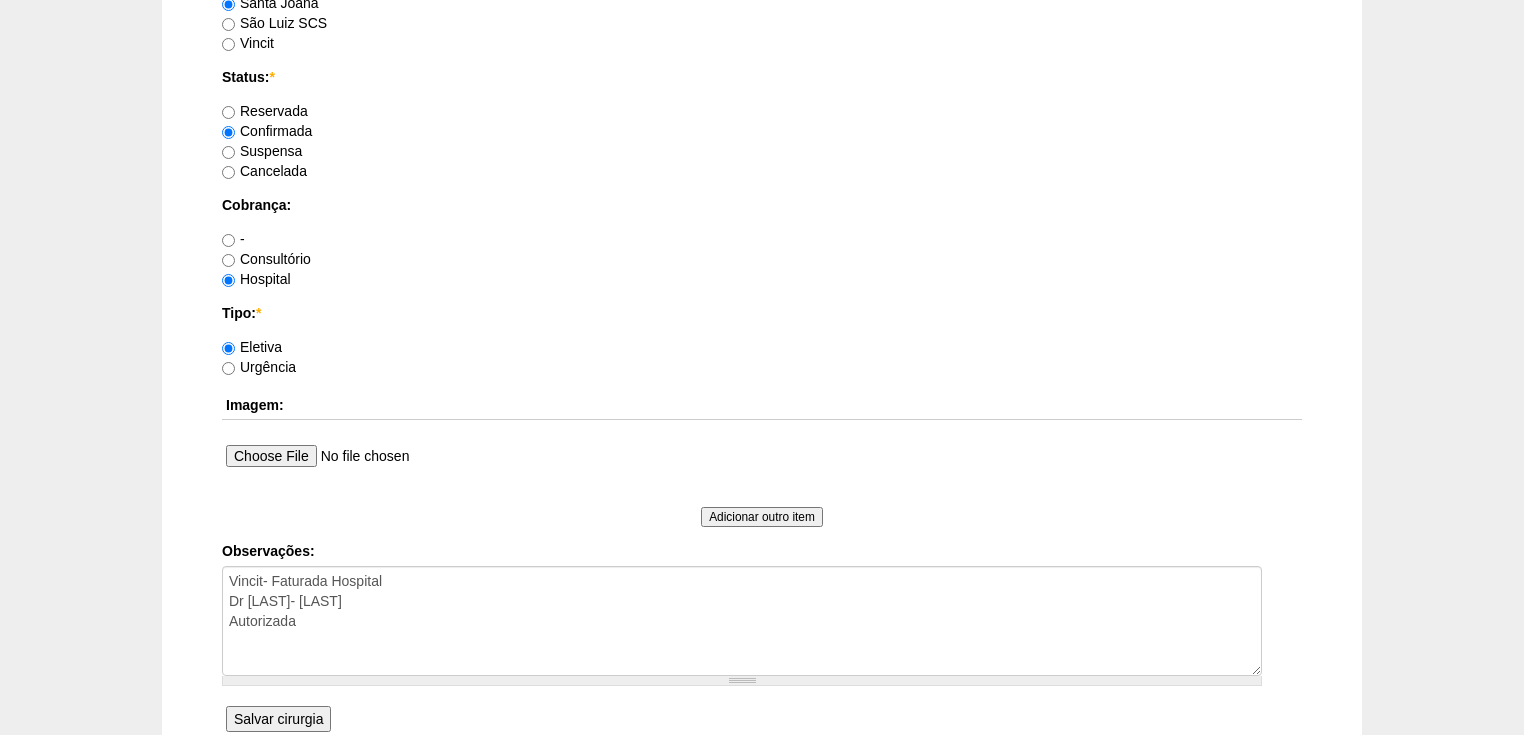 click on "Salvar cirurgia" at bounding box center (278, 719) 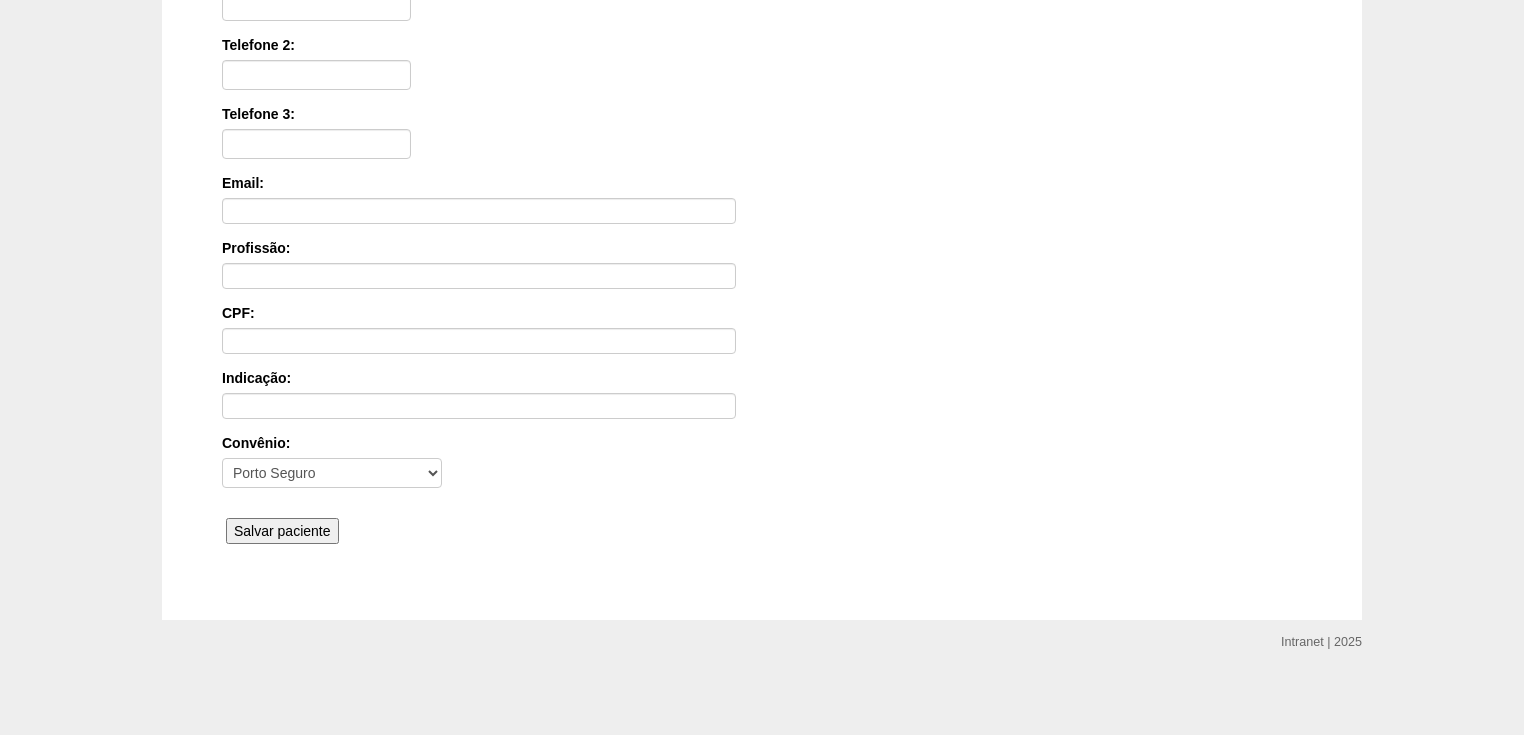 scroll, scrollTop: 480, scrollLeft: 0, axis: vertical 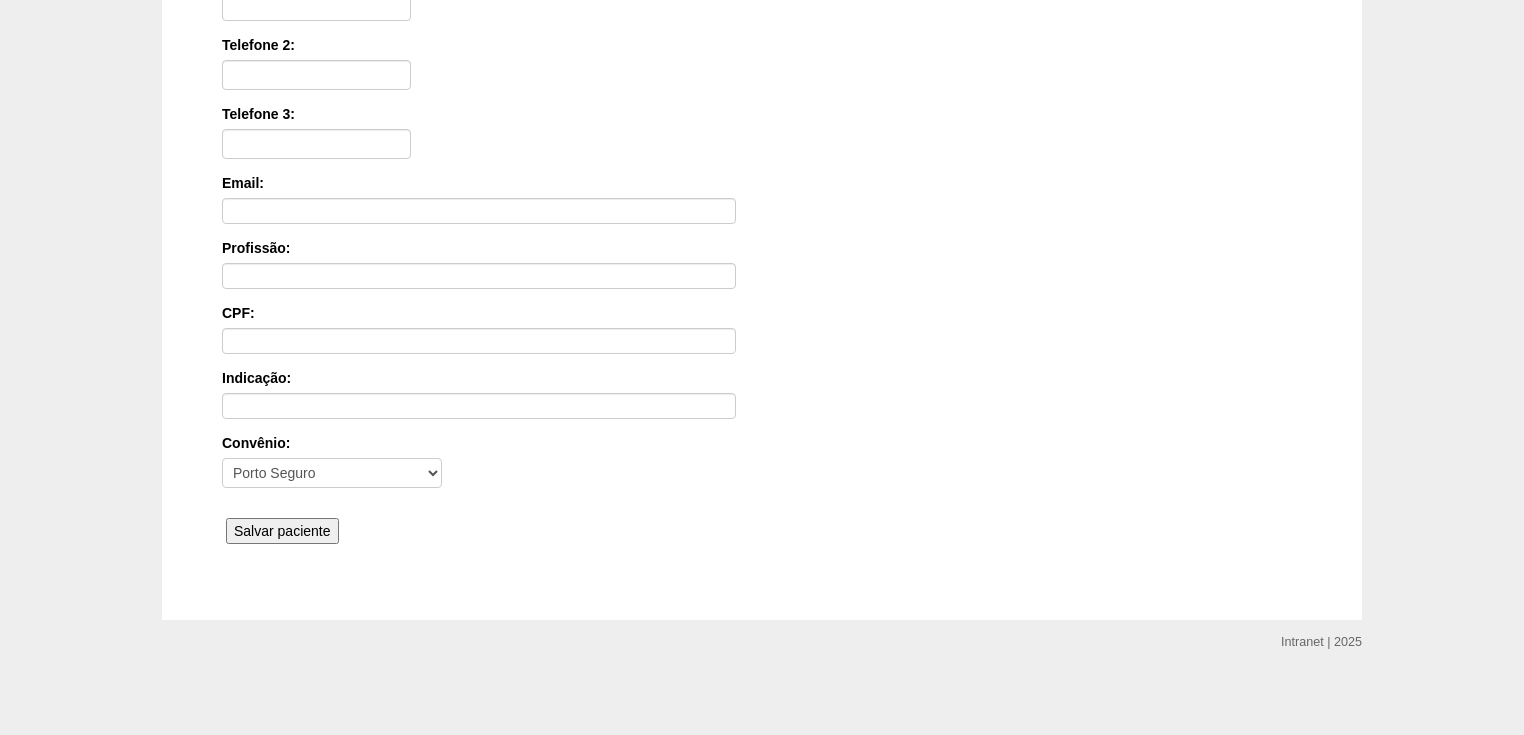 click on "Salvar paciente" at bounding box center (282, 531) 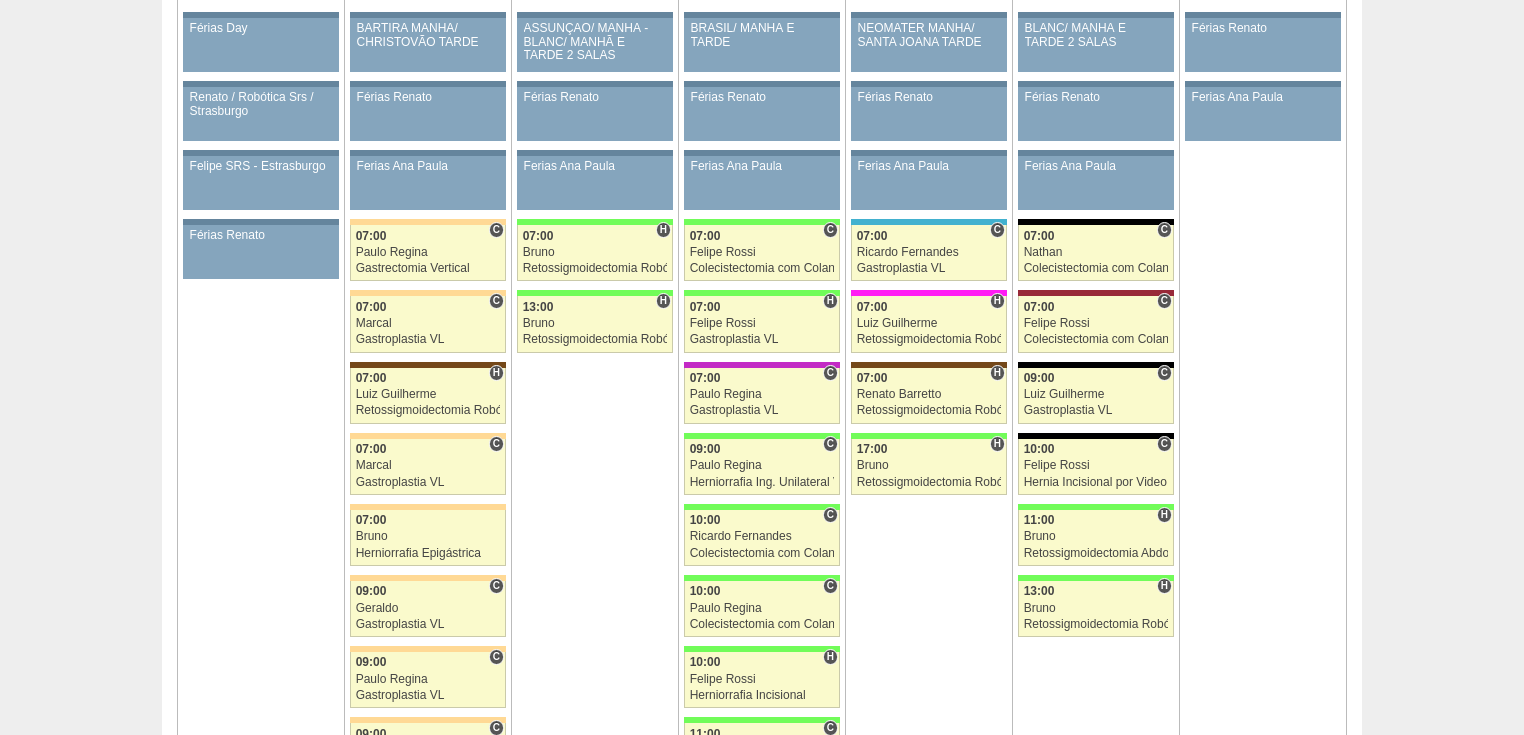 scroll, scrollTop: 3840, scrollLeft: 0, axis: vertical 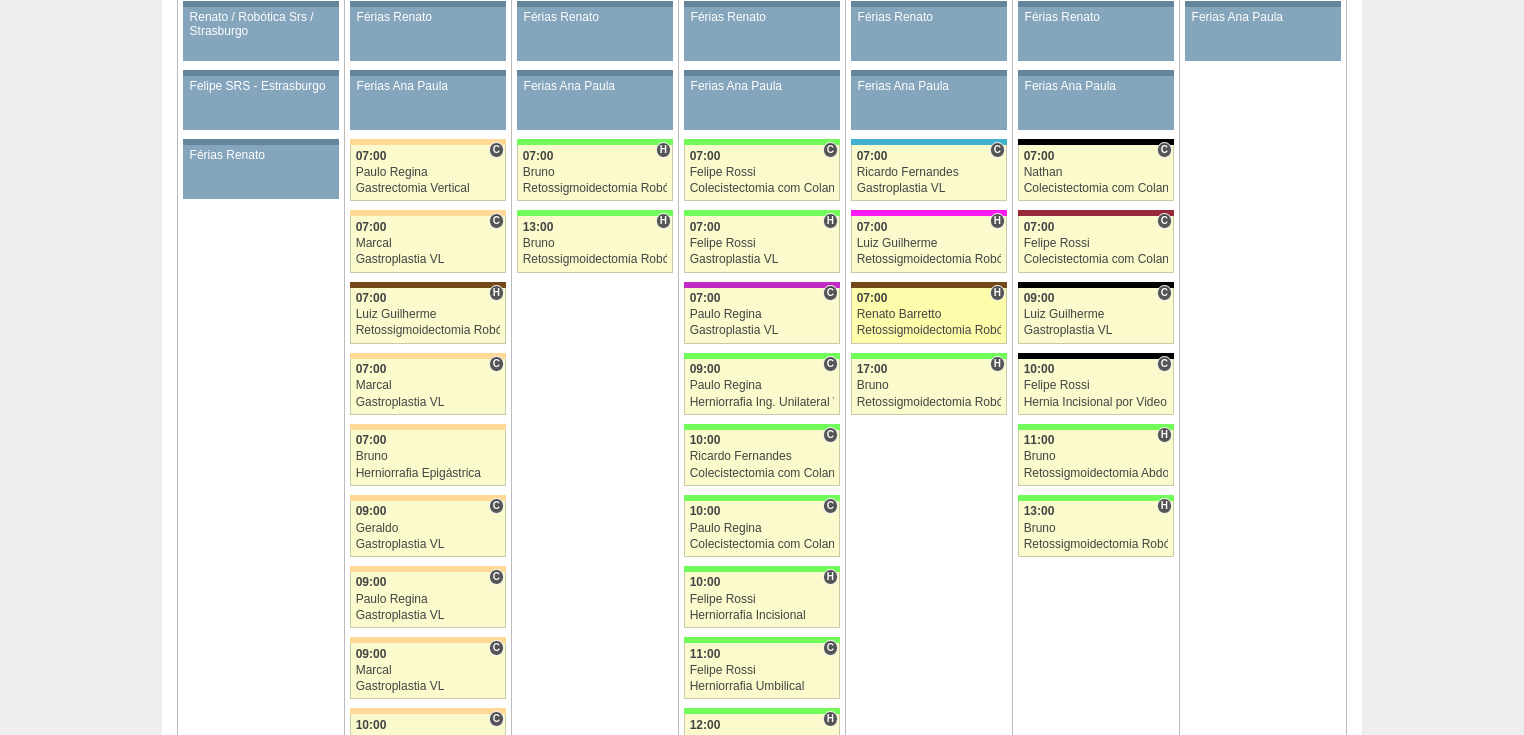 click on "Retossigmoidectomia Robótica" at bounding box center [929, 330] 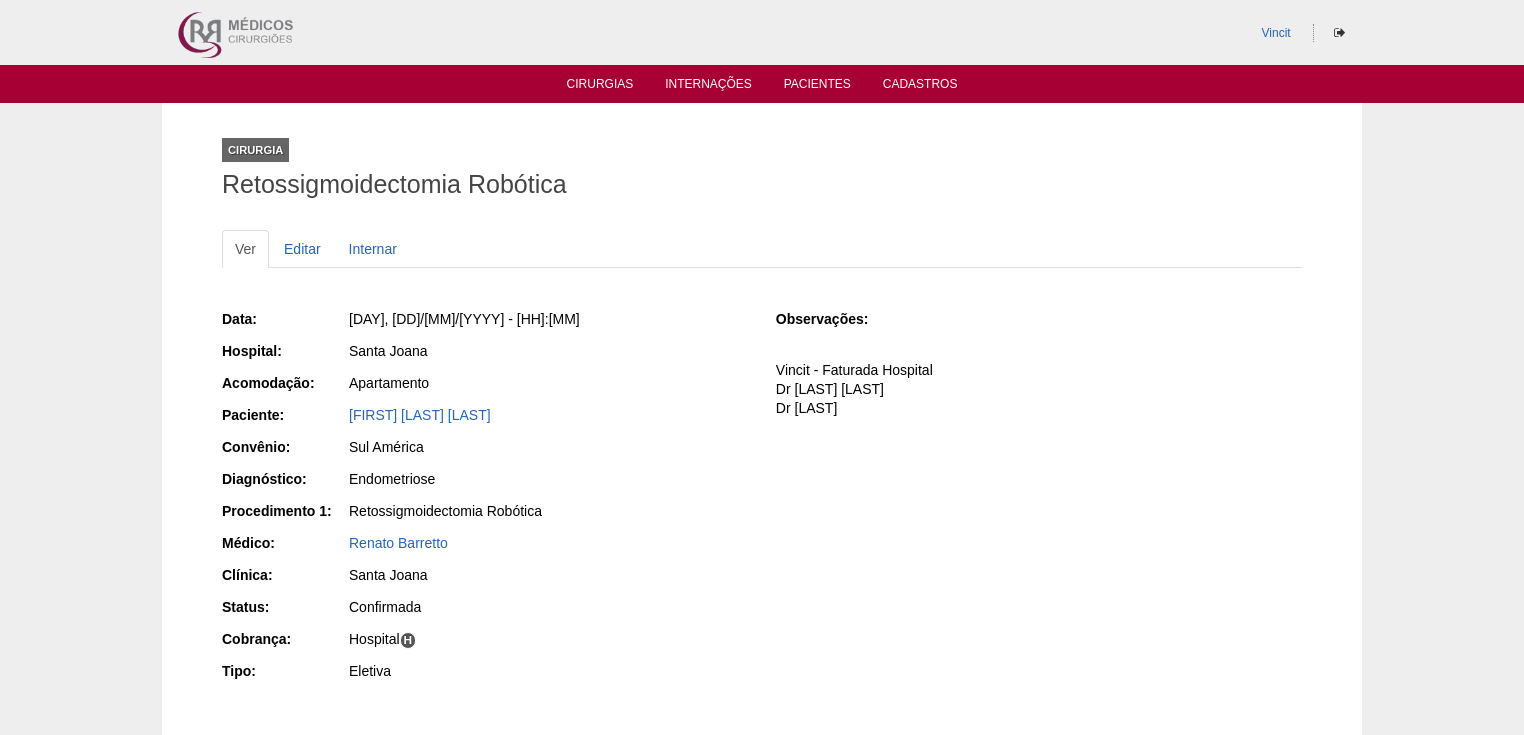 scroll, scrollTop: 0, scrollLeft: 0, axis: both 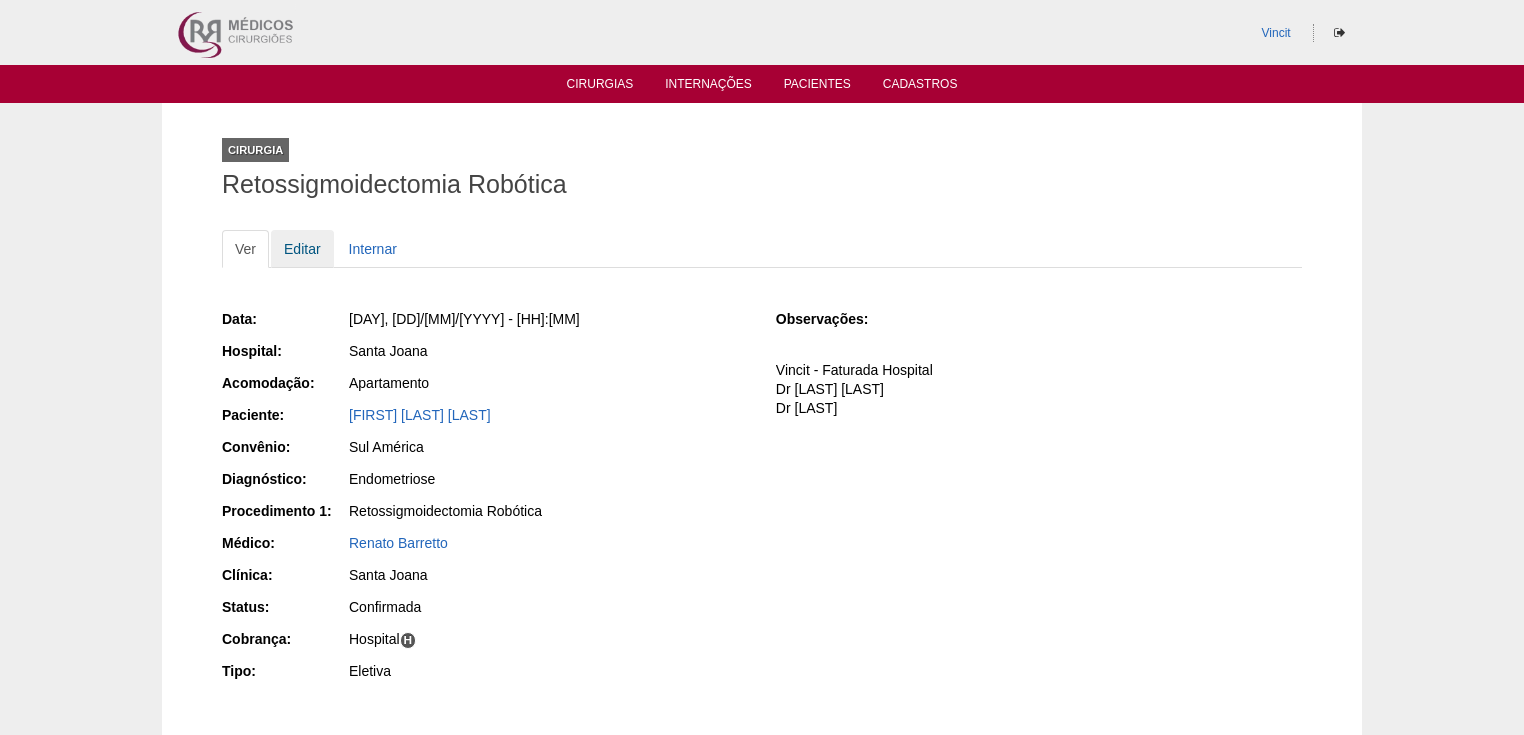click on "Editar" at bounding box center [302, 249] 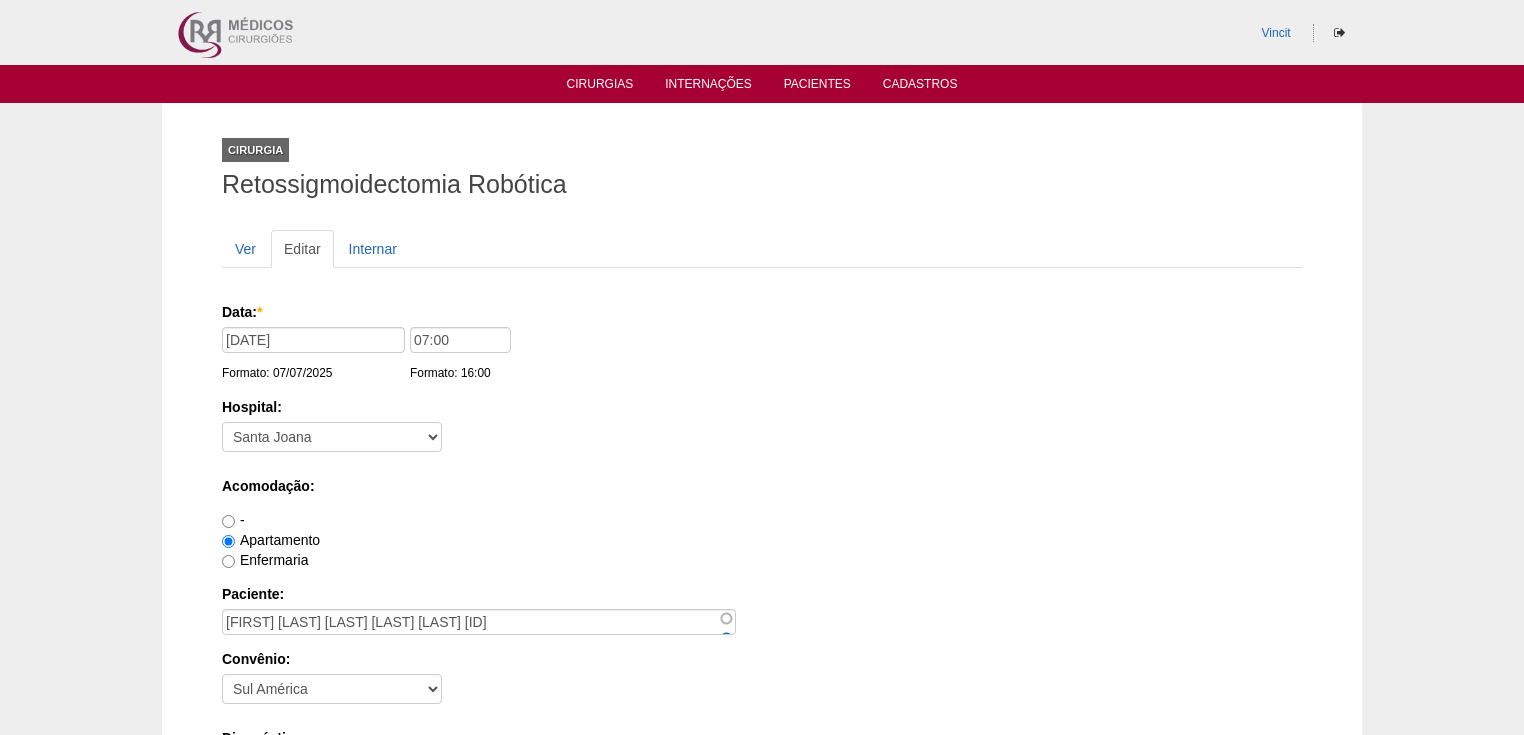 scroll, scrollTop: 0, scrollLeft: 0, axis: both 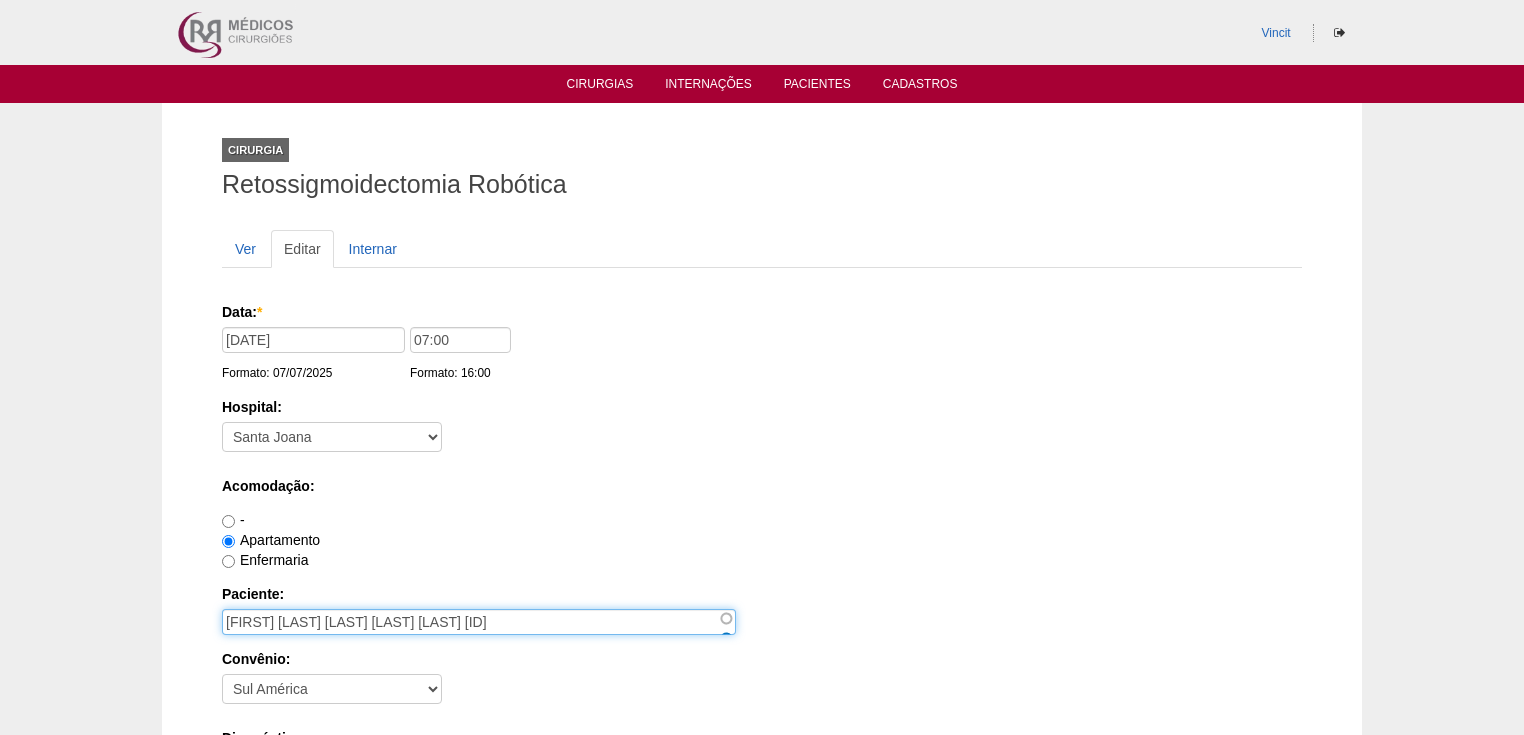 click on "[FIRST] [LAST] [LAST] [LAST] [LAST] [ID]" at bounding box center (479, 622) 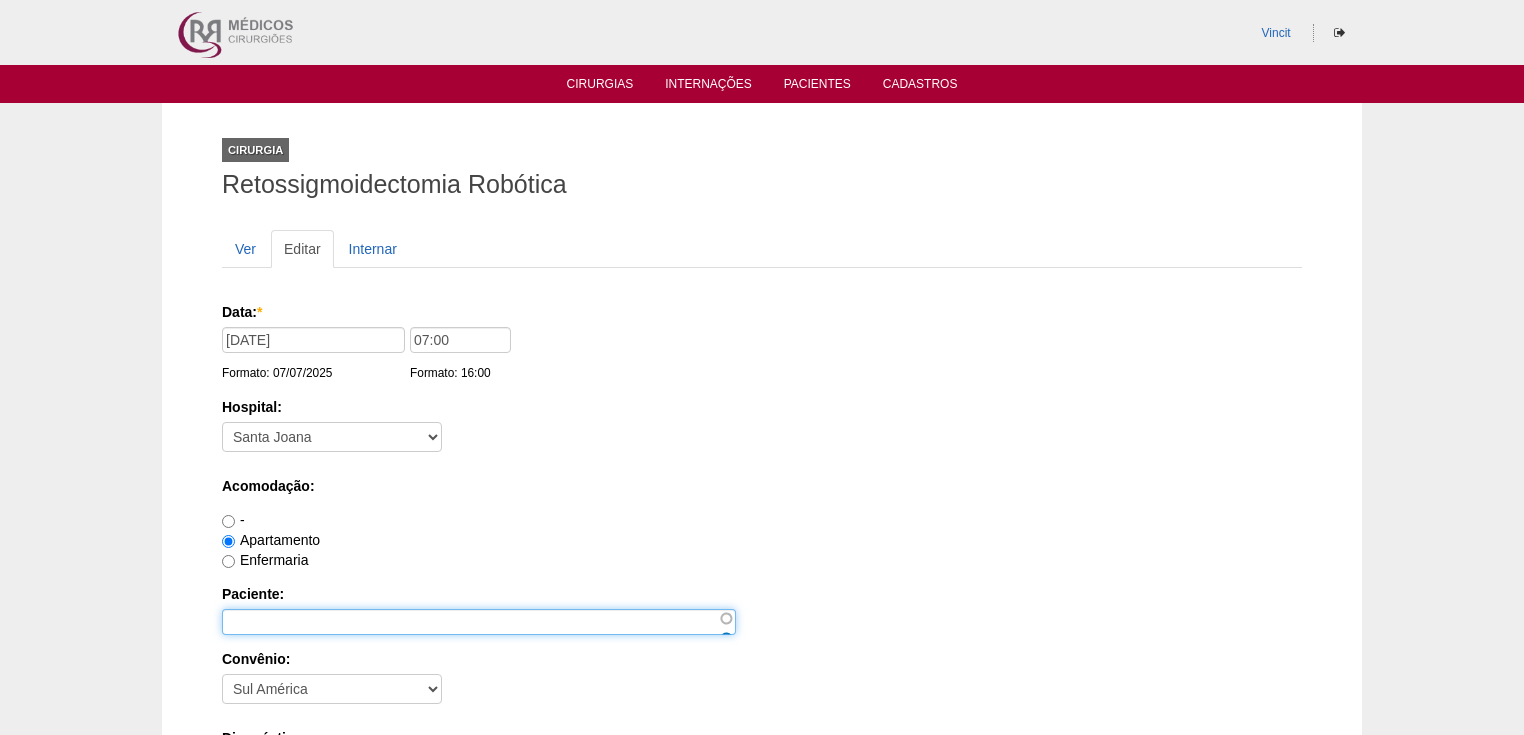 paste on "[FIRST] [LAST] [LAST] [LAST] [LAST]" 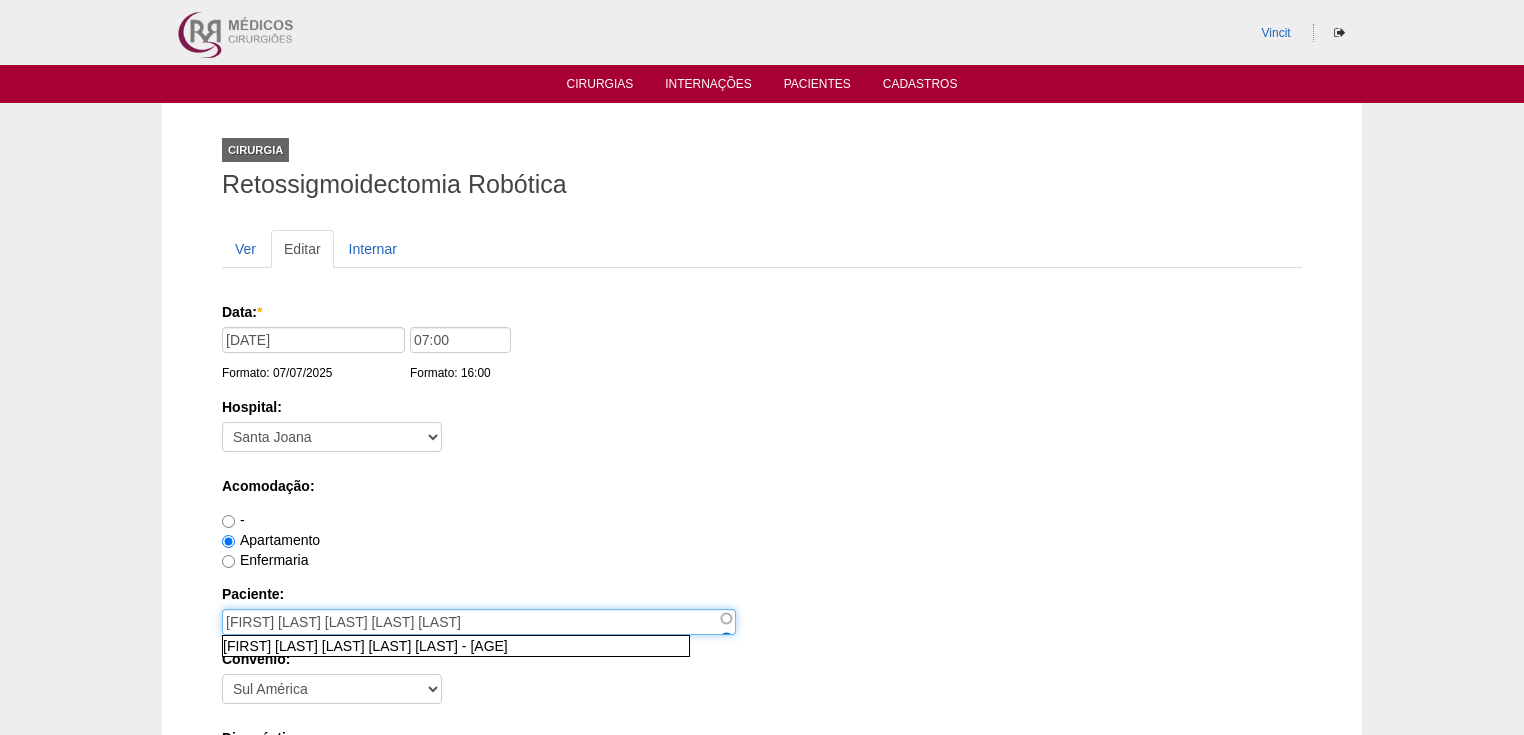 click on "CRISTNA HOUCK SALLES COMUNALLE" at bounding box center (479, 622) 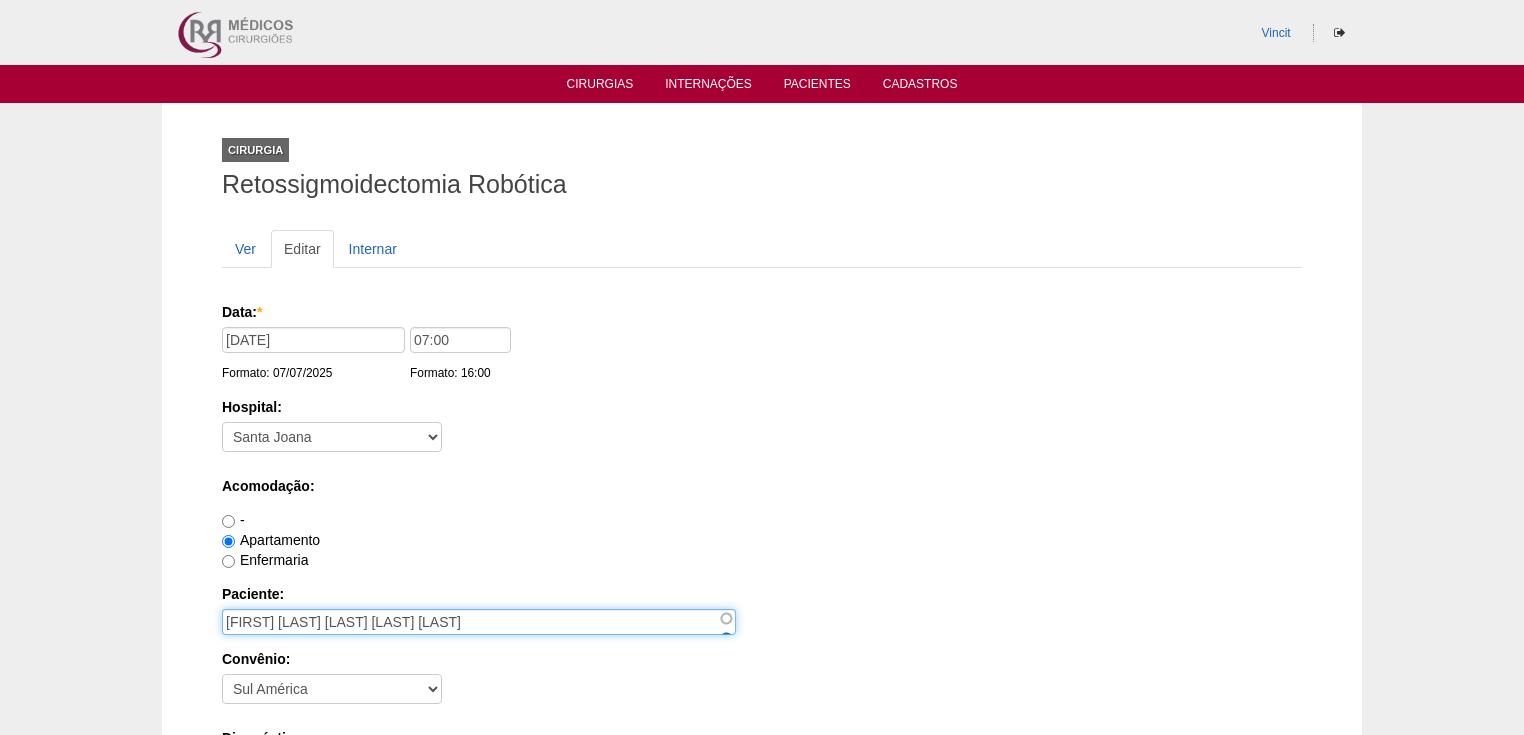 type on "CRISTINA HOUCK SALLES COMUNALLE" 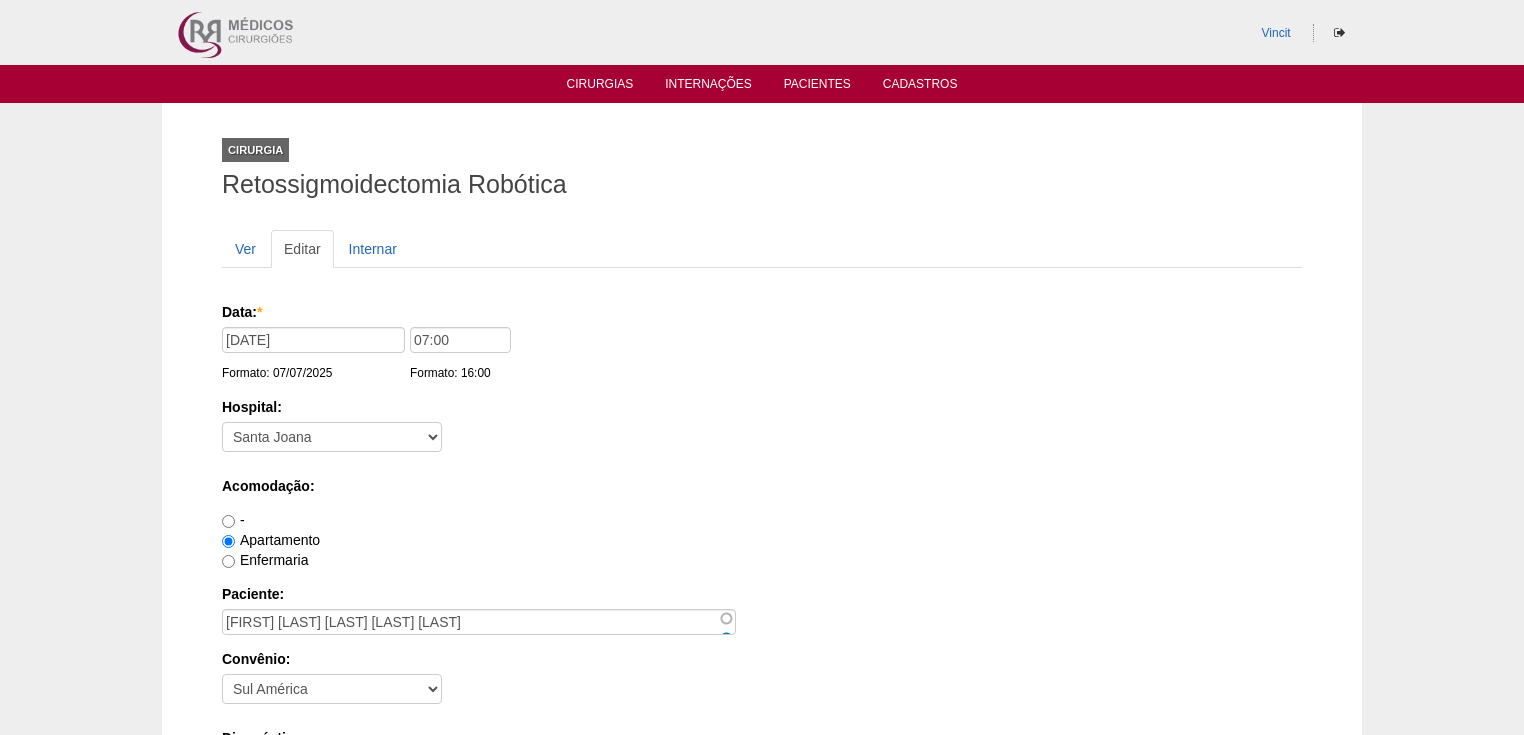 click on "Enfermaria" at bounding box center (762, 560) 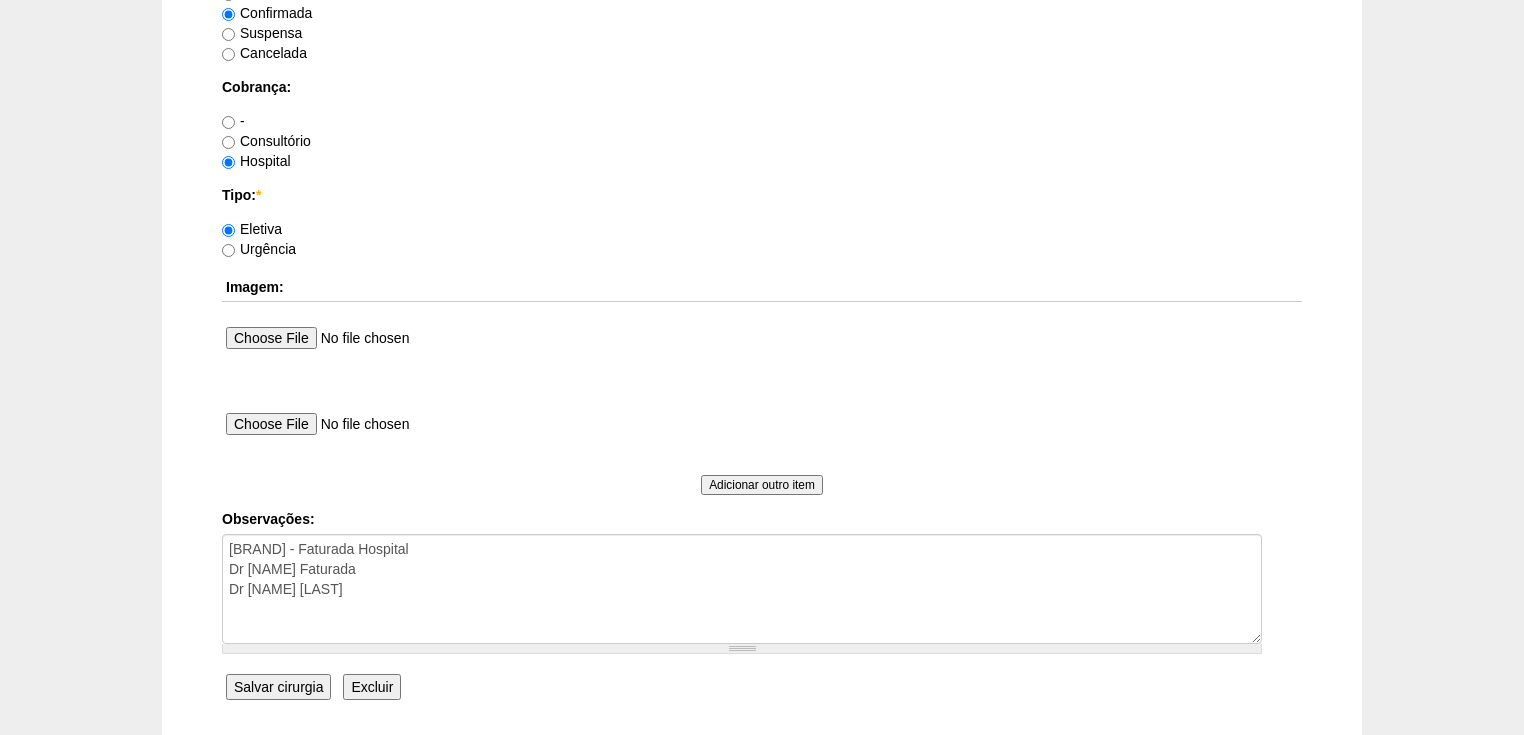 scroll, scrollTop: 1760, scrollLeft: 0, axis: vertical 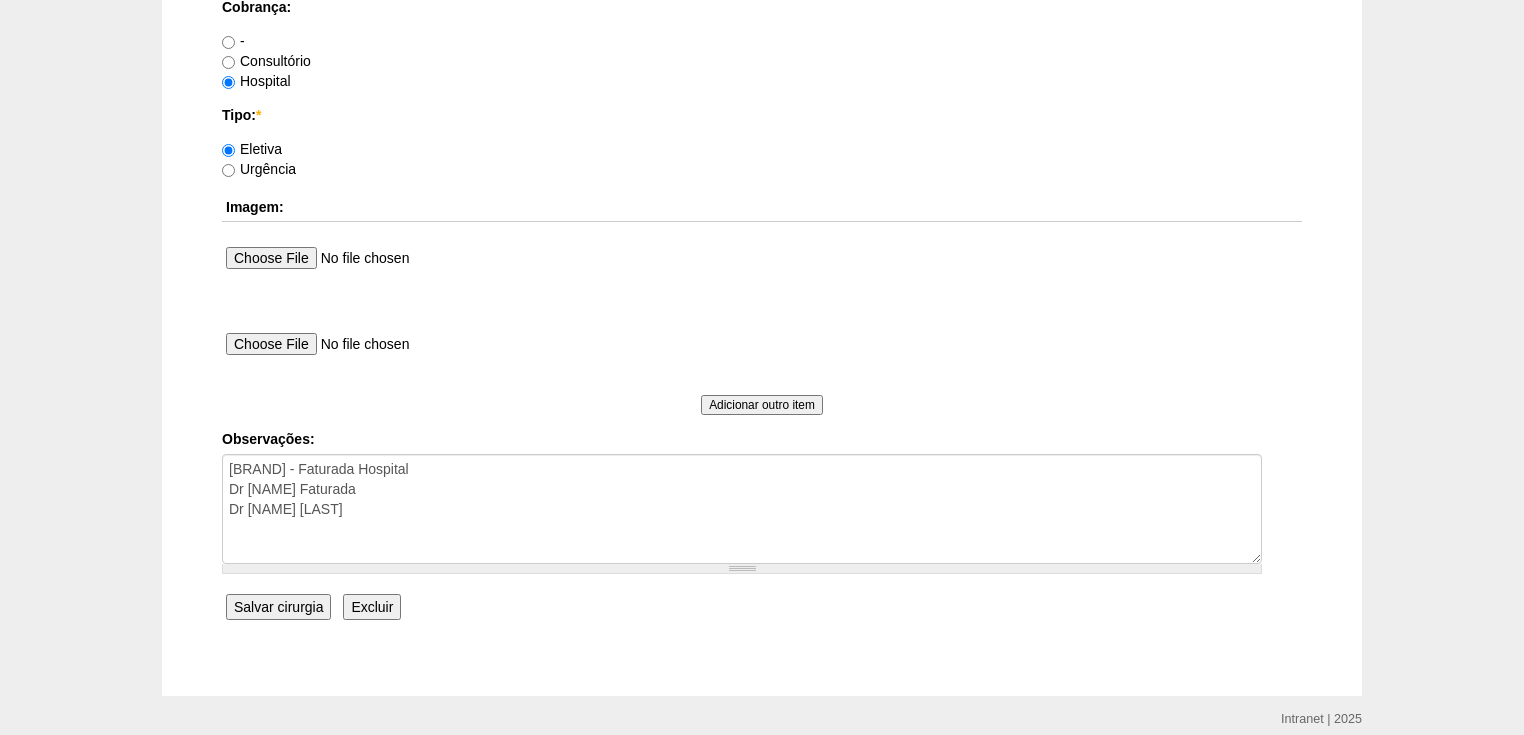 click on "Salvar cirurgia" at bounding box center (278, 607) 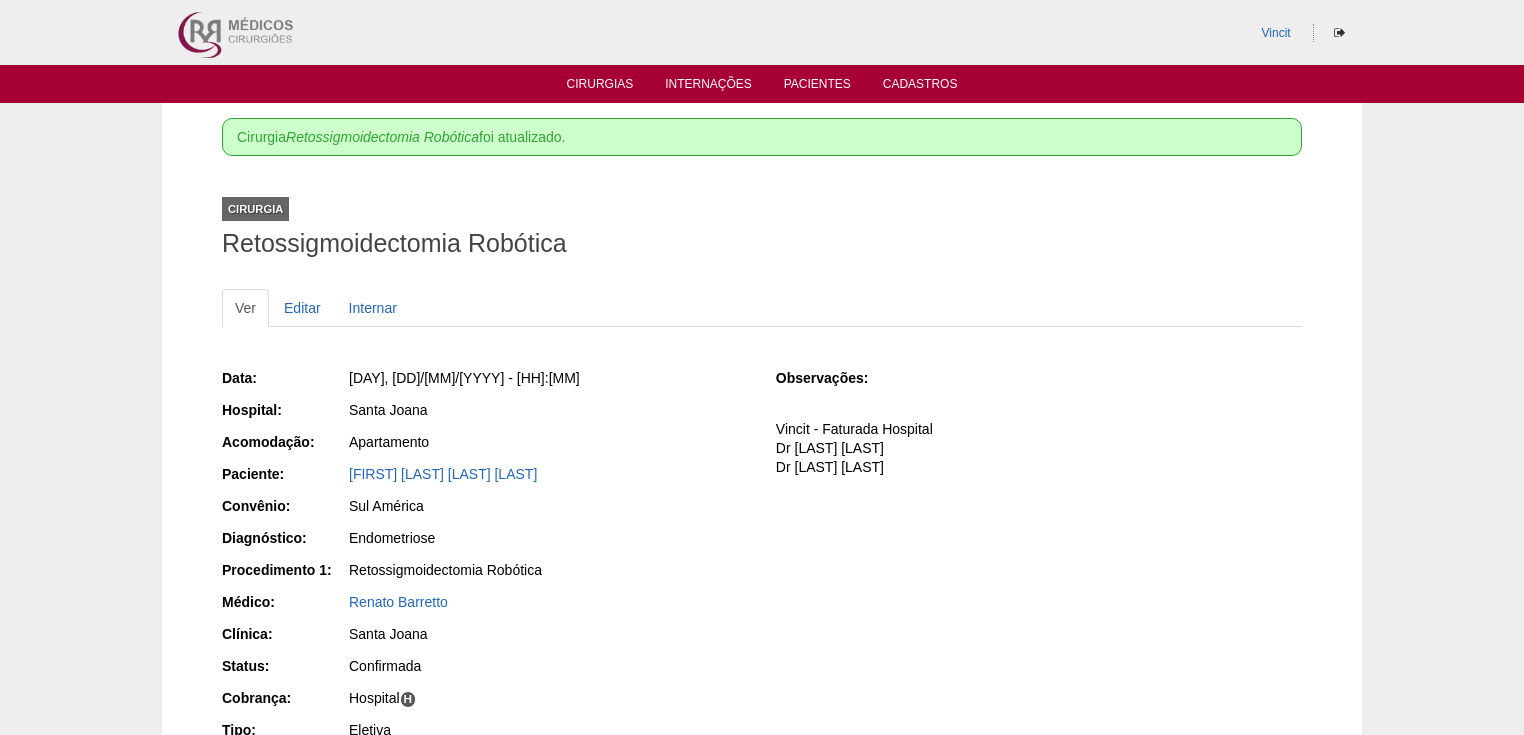 scroll, scrollTop: 0, scrollLeft: 0, axis: both 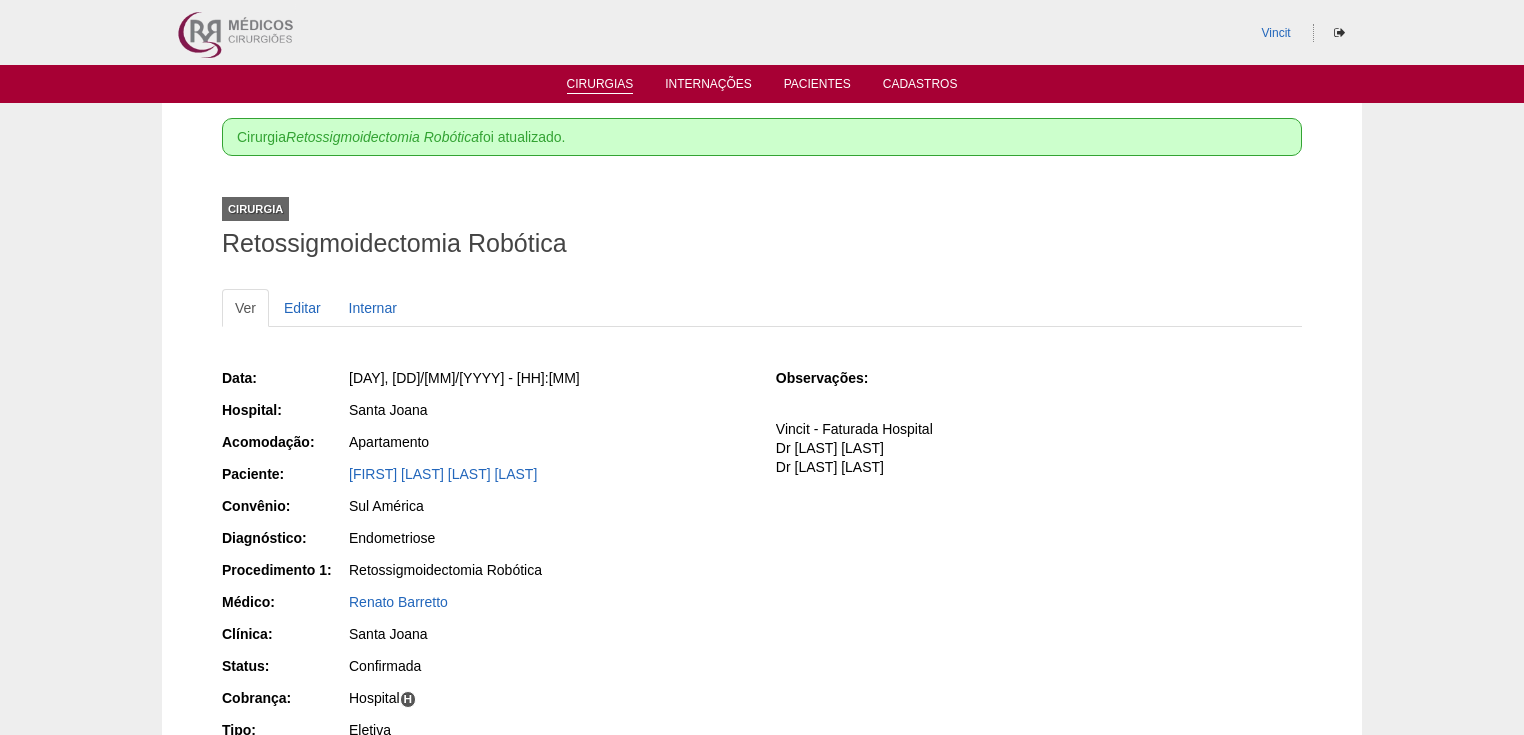 click on "Cirurgias" at bounding box center (600, 85) 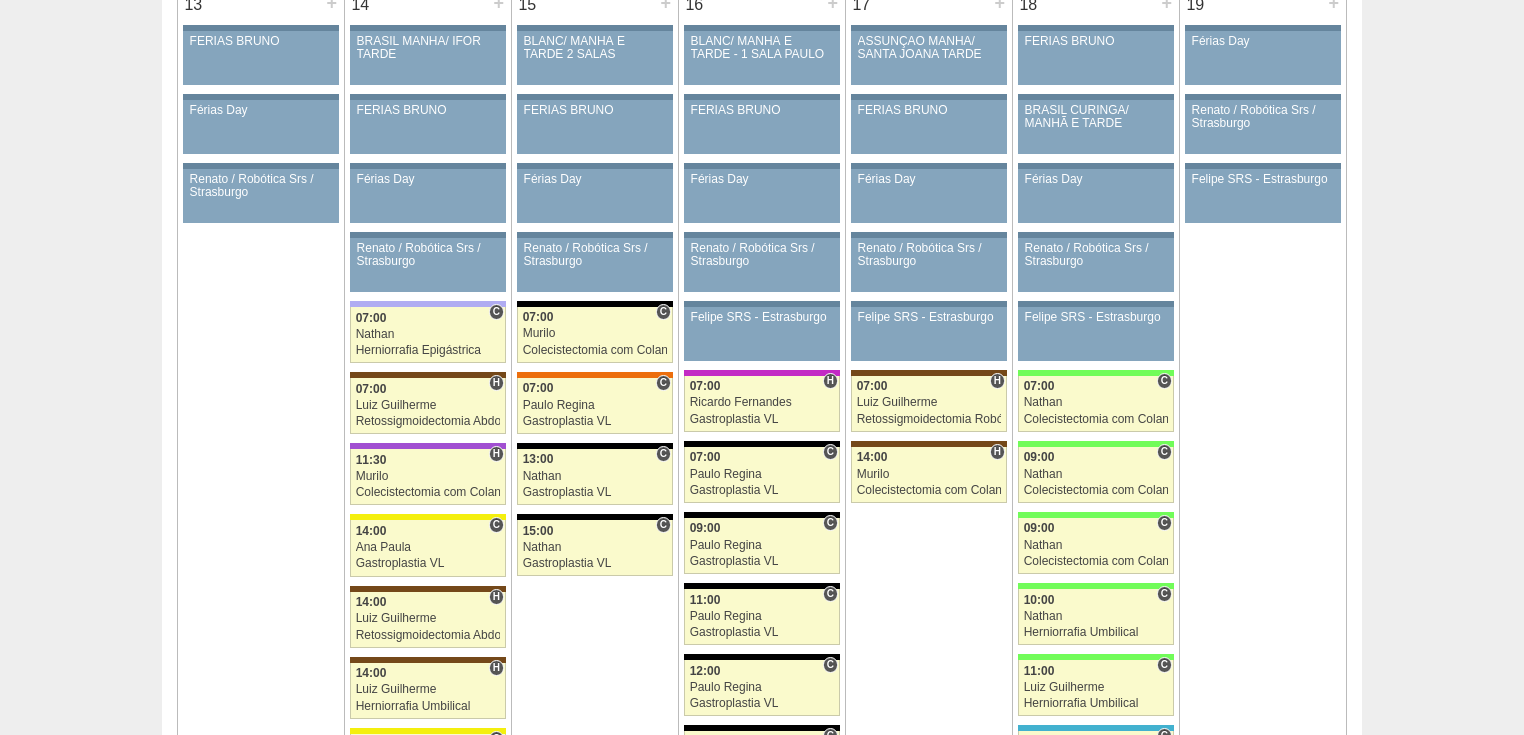 scroll, scrollTop: 2640, scrollLeft: 0, axis: vertical 